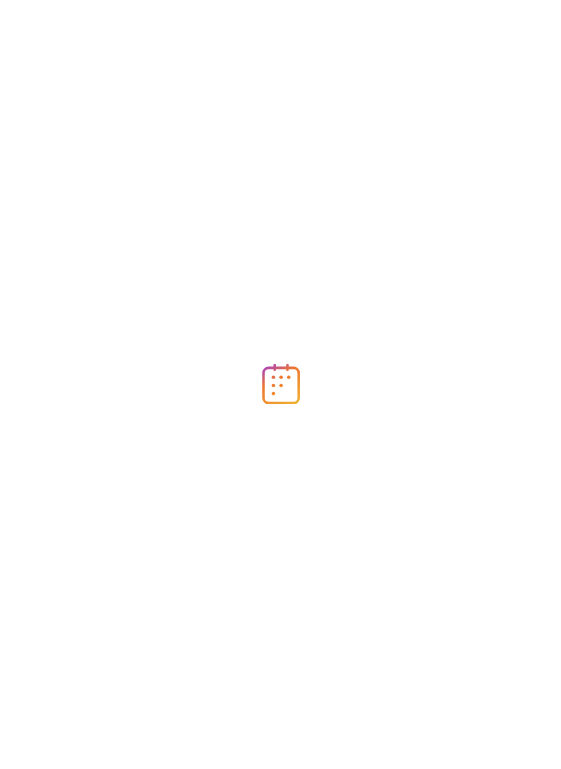 scroll, scrollTop: 0, scrollLeft: 0, axis: both 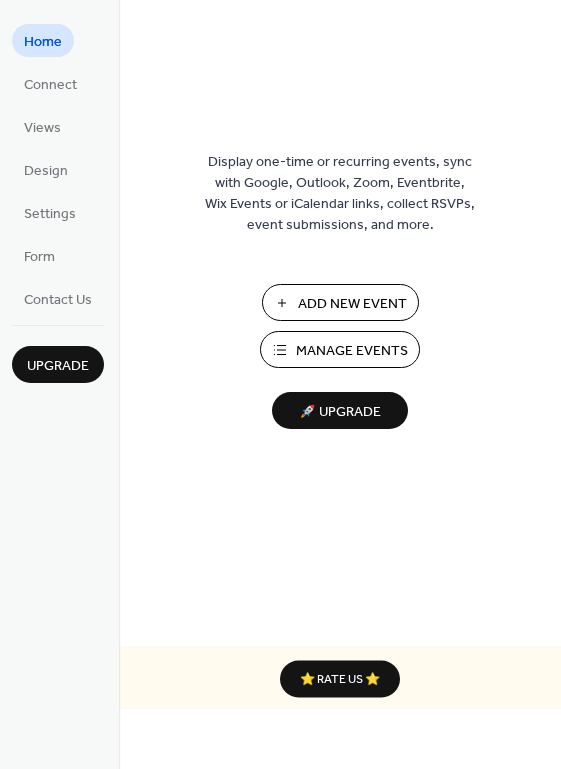 click on "Manage Events" at bounding box center (352, 351) 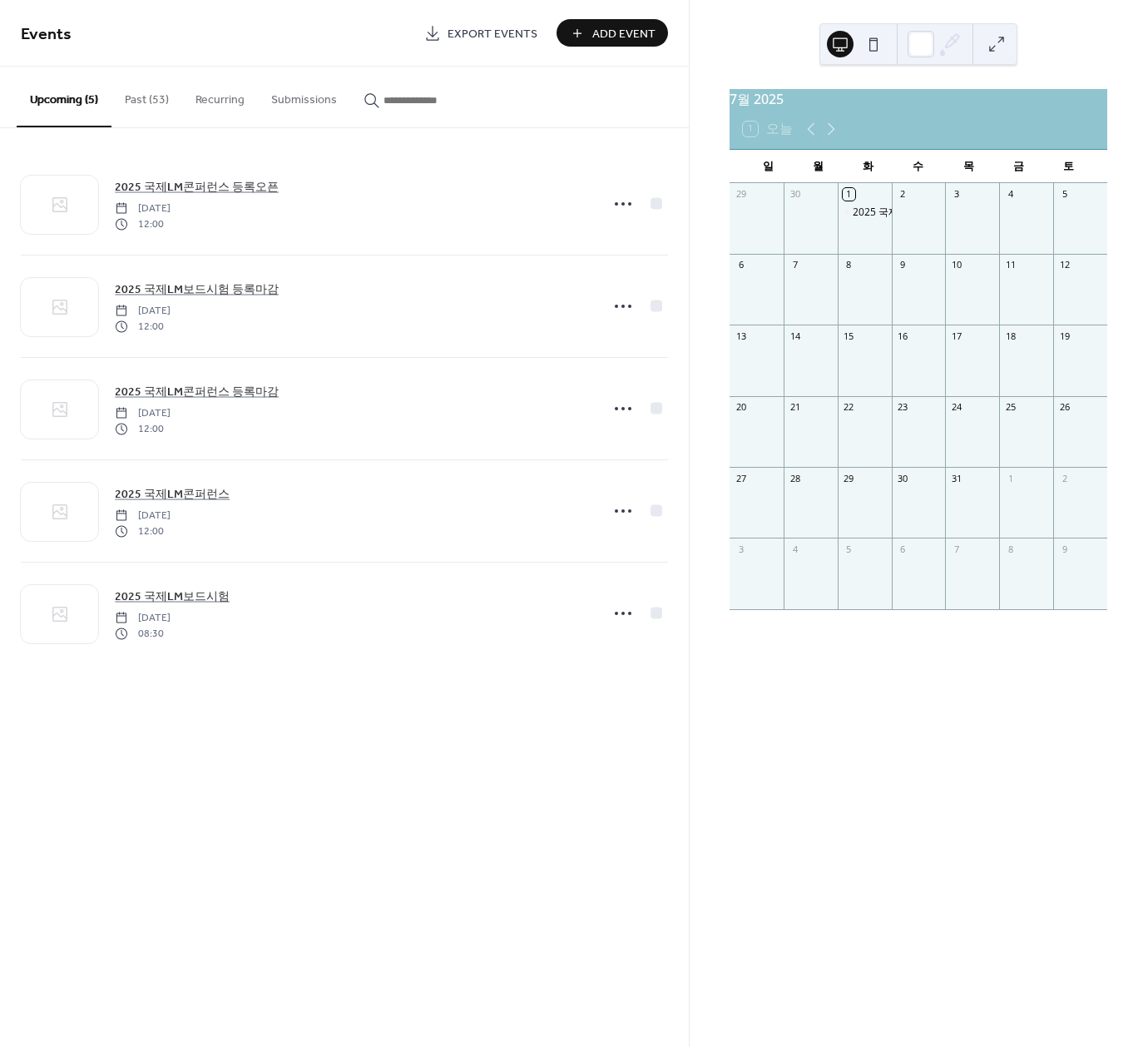 scroll, scrollTop: 0, scrollLeft: 0, axis: both 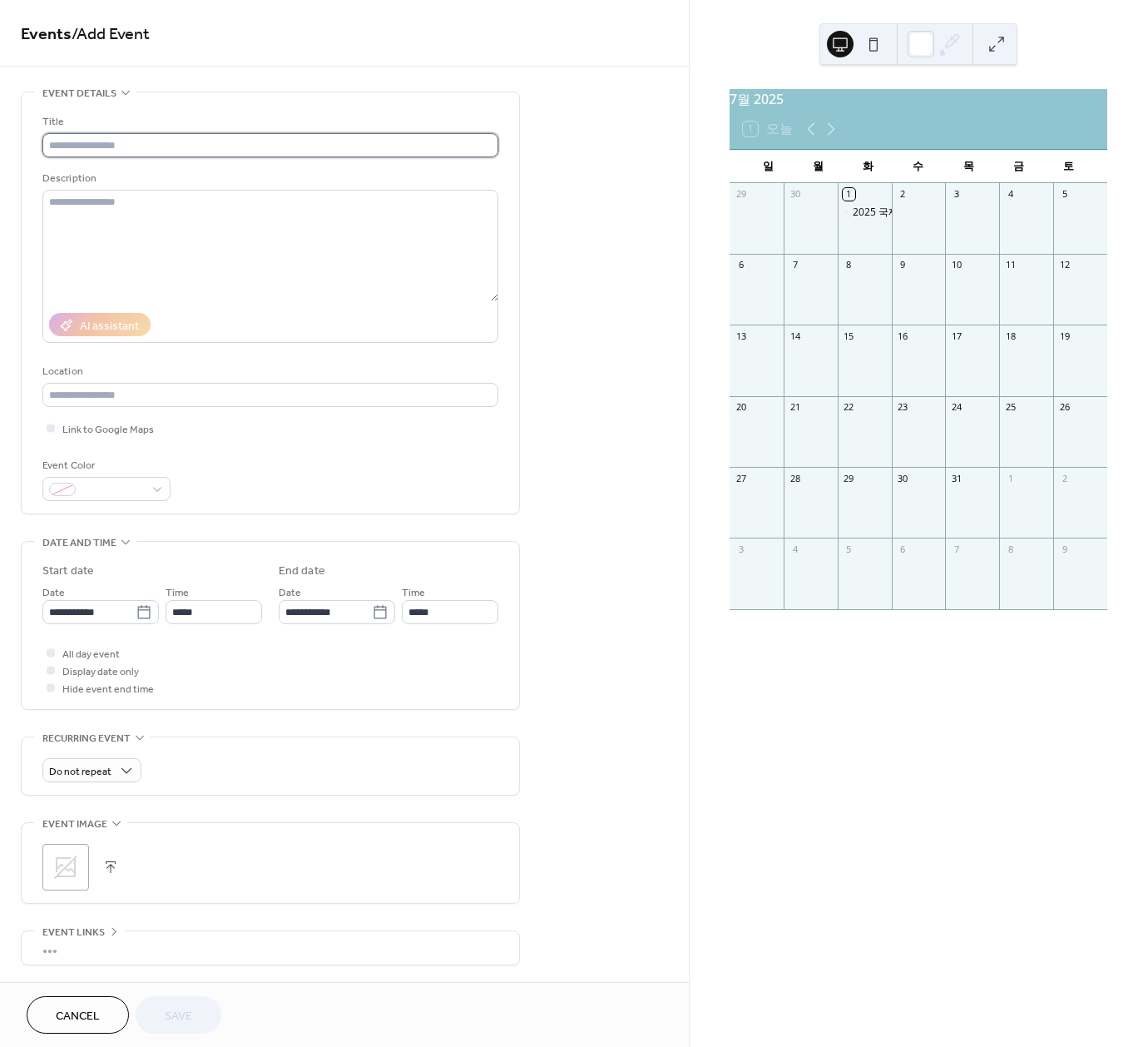click at bounding box center [270, 145] 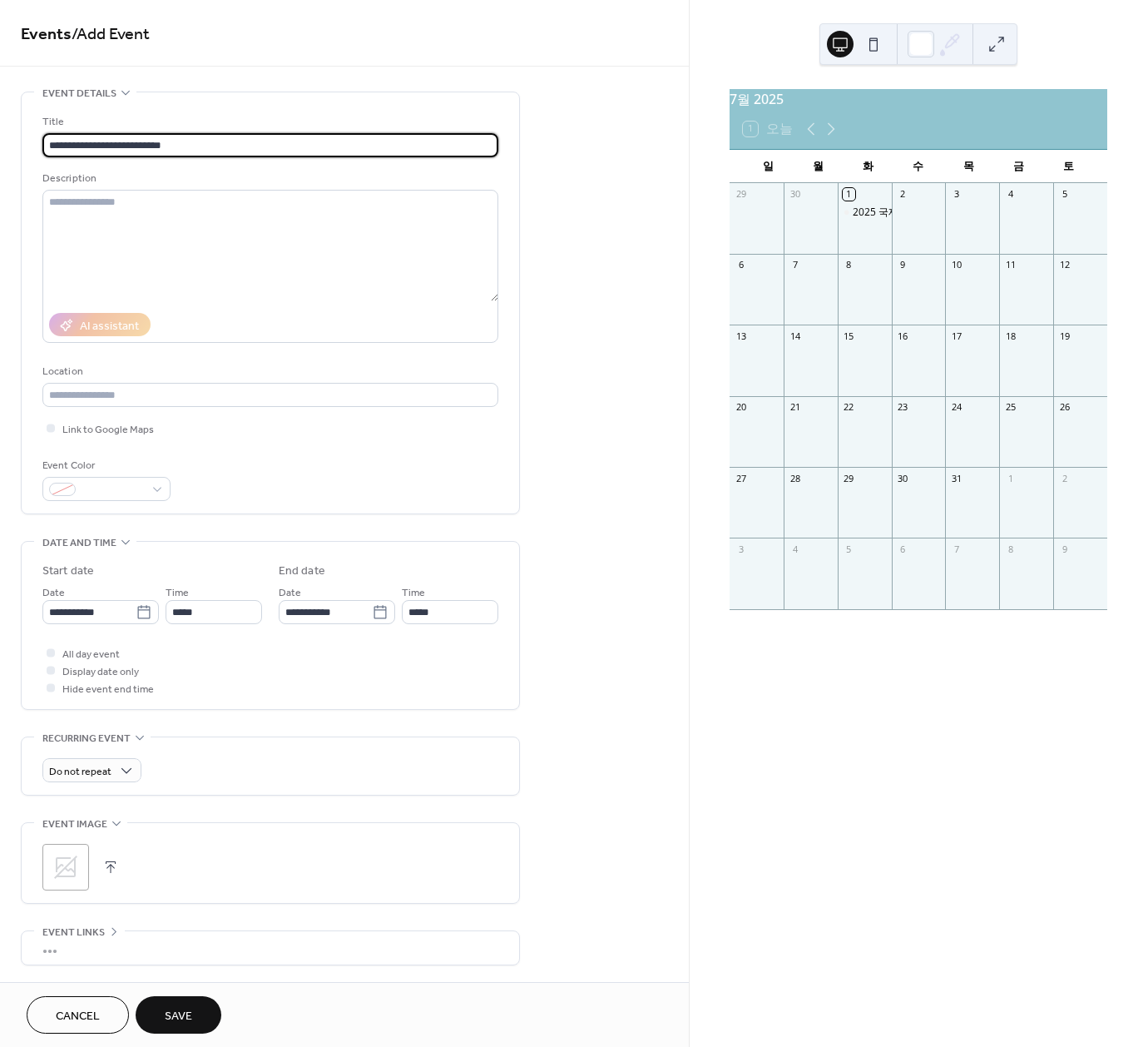 type on "**********" 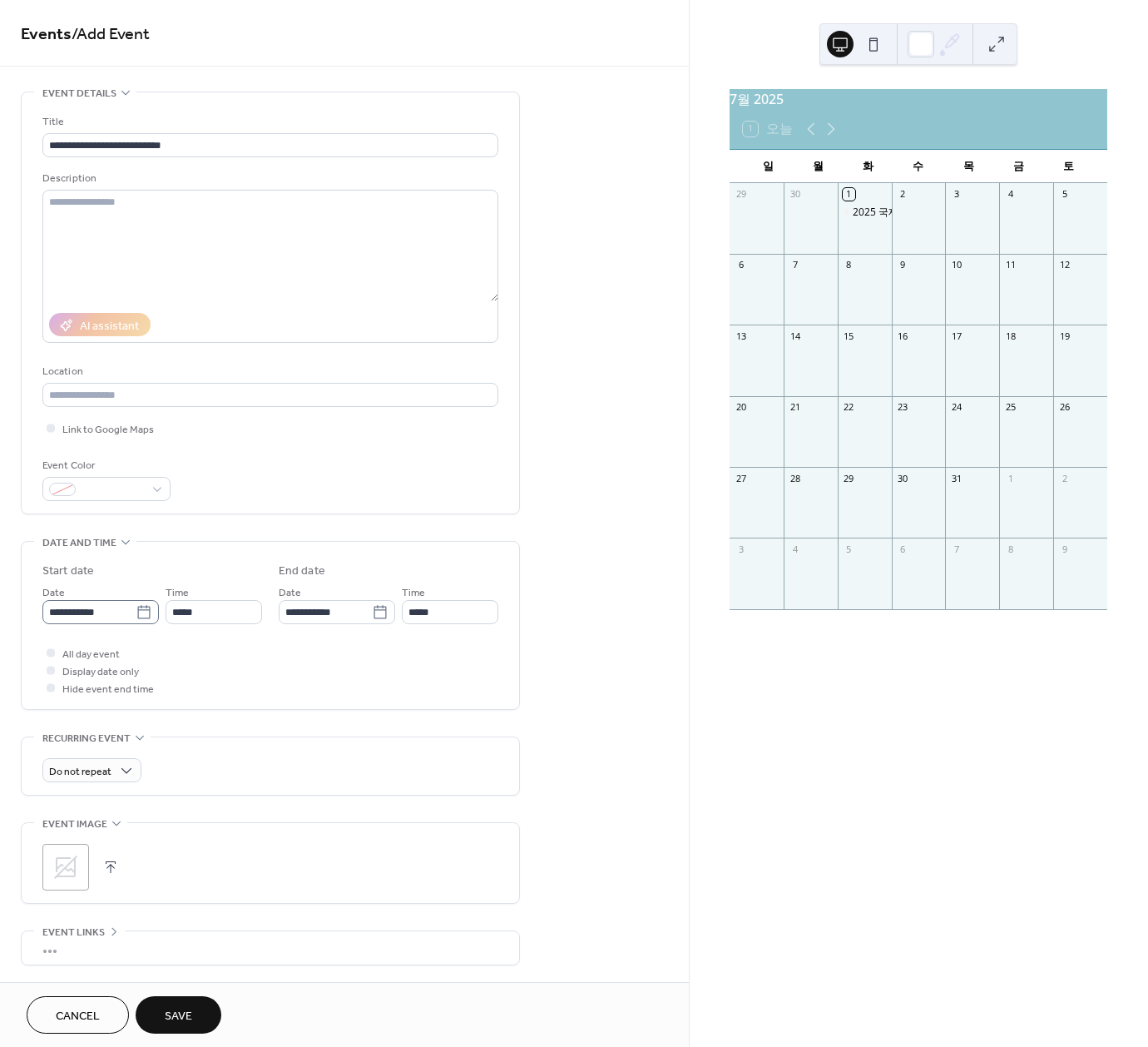 click 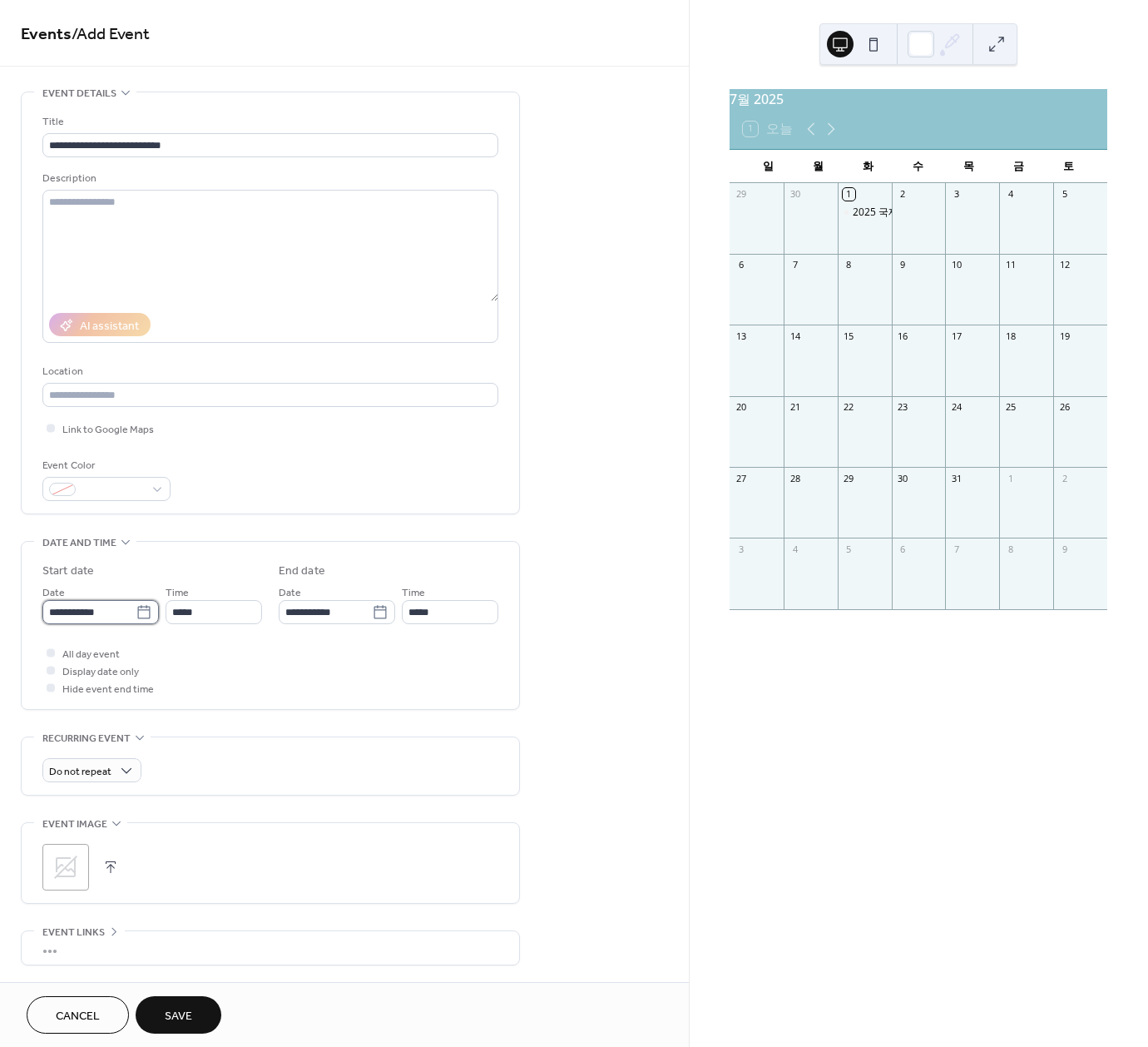 click on "**********" at bounding box center (89, 612) 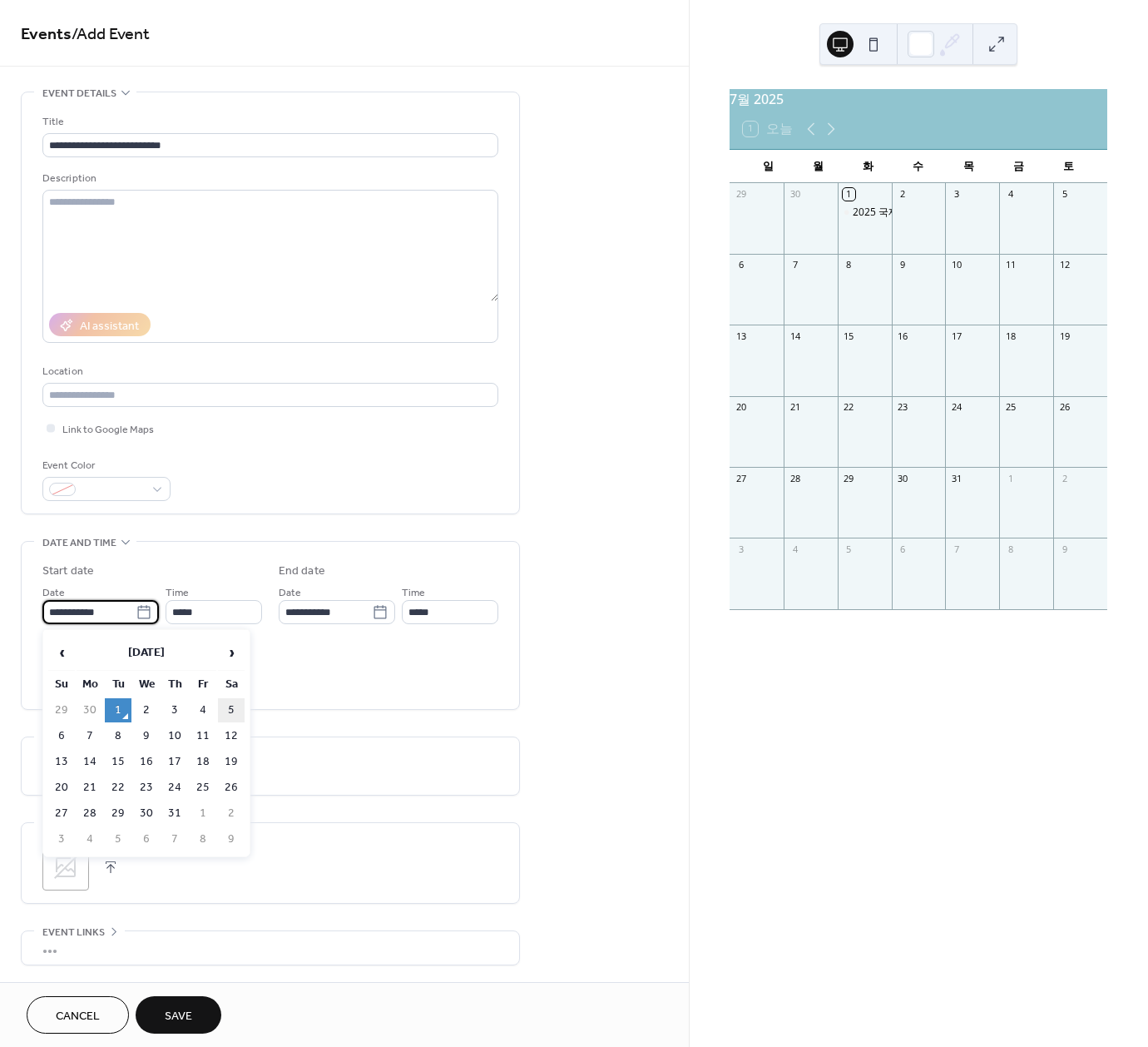 click on "5" at bounding box center (231, 710) 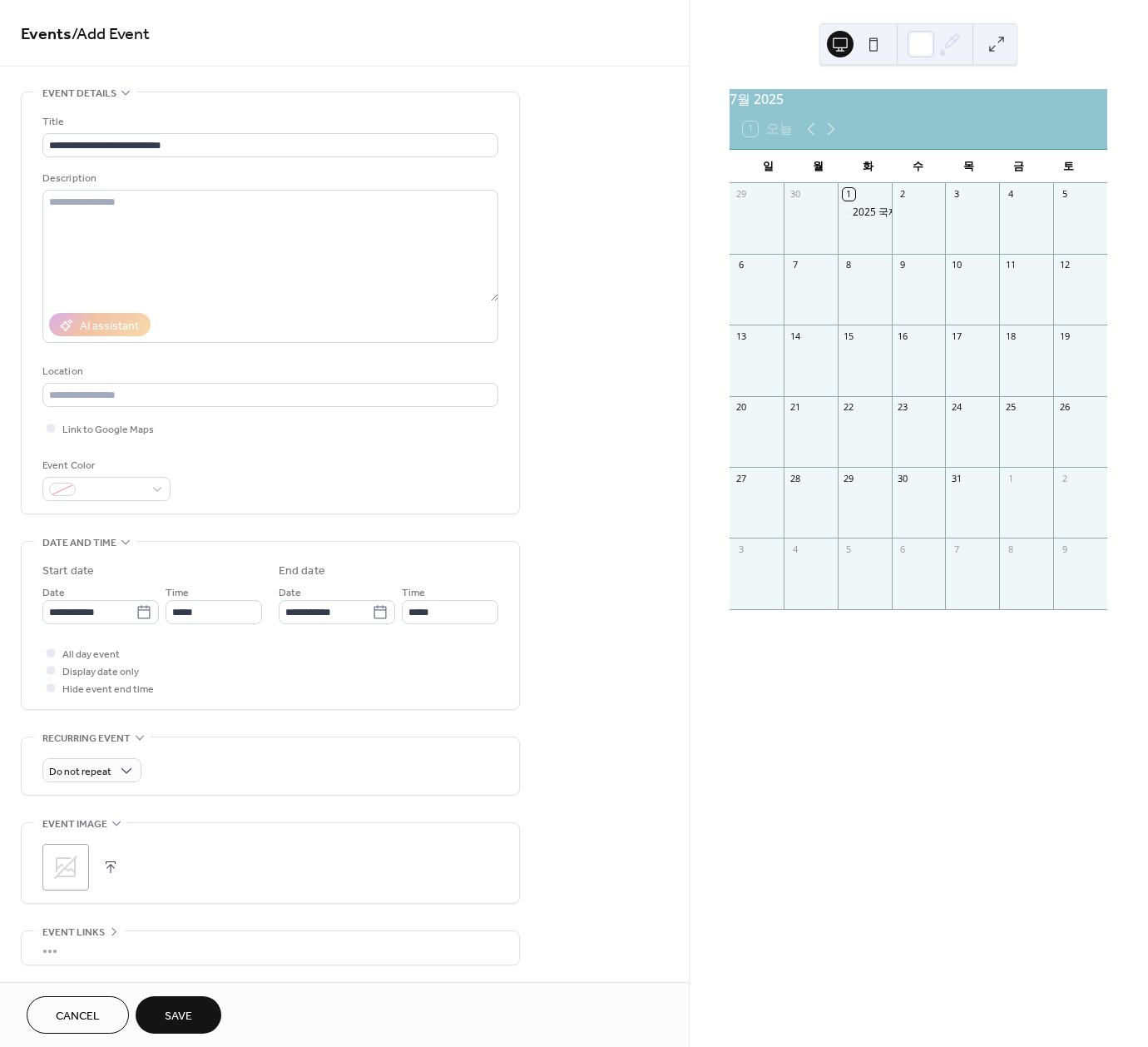 click on "Save" at bounding box center [178, 1016] 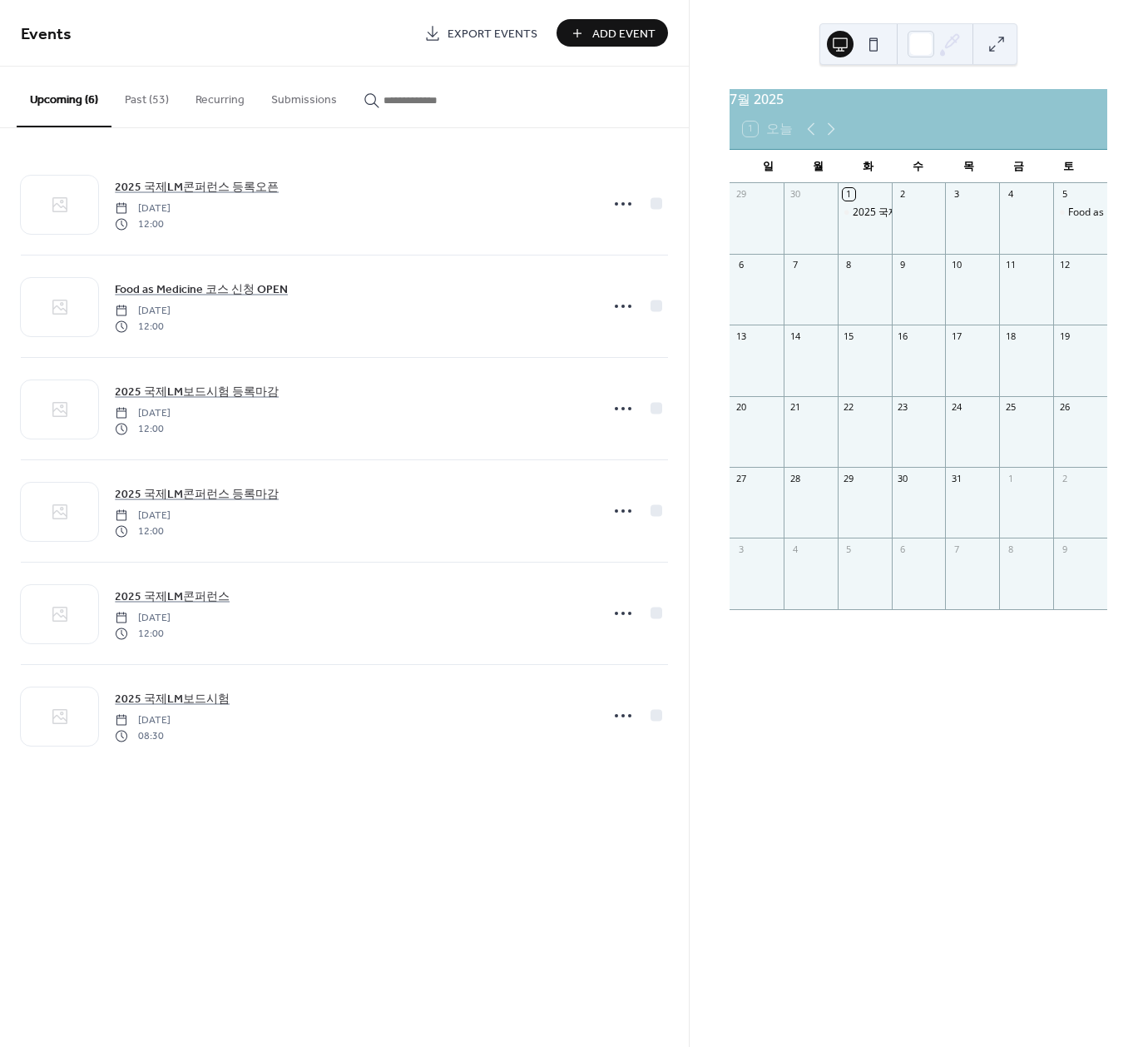 click on "Add Event" at bounding box center [624, 34] 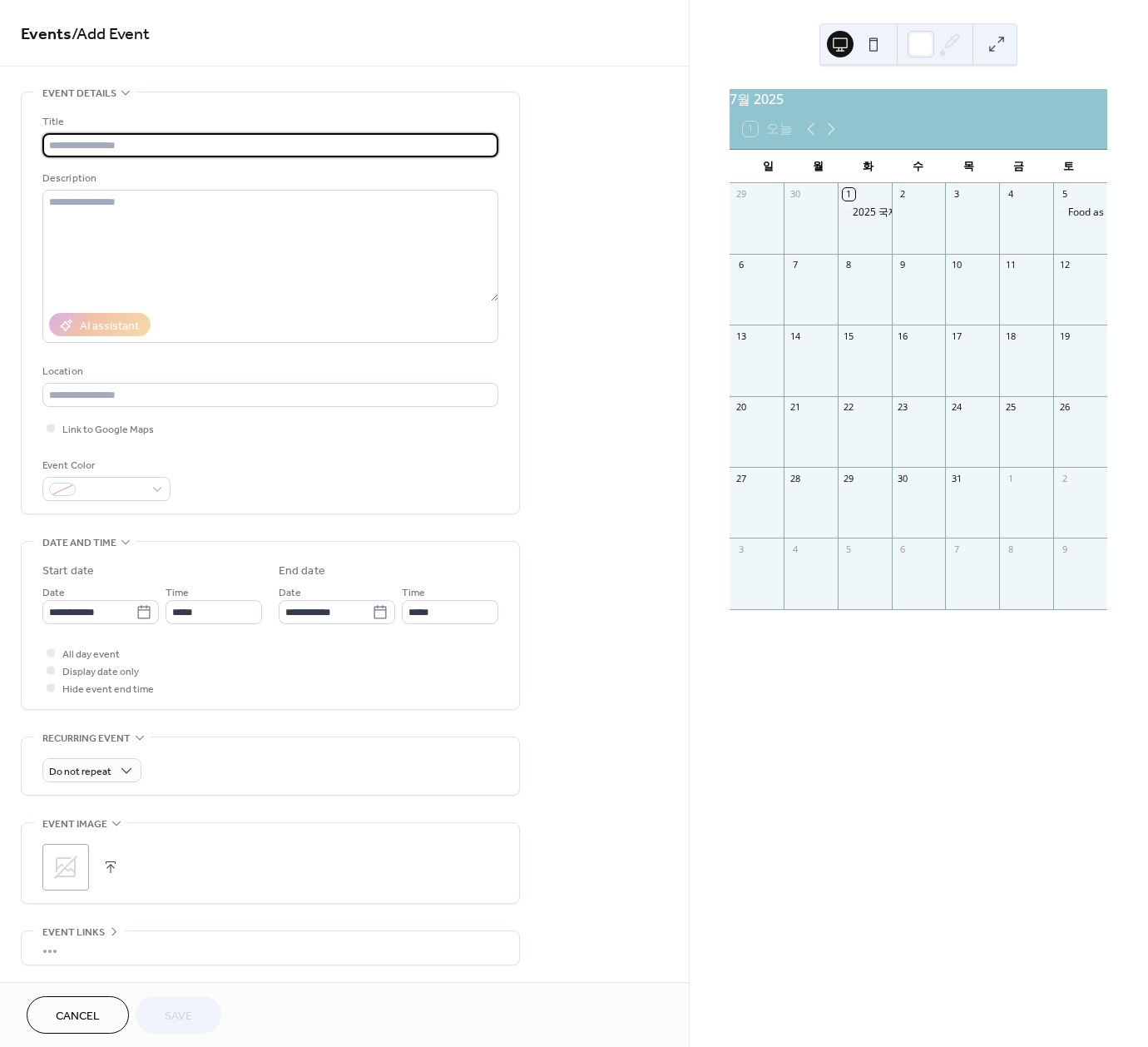 click at bounding box center [270, 145] 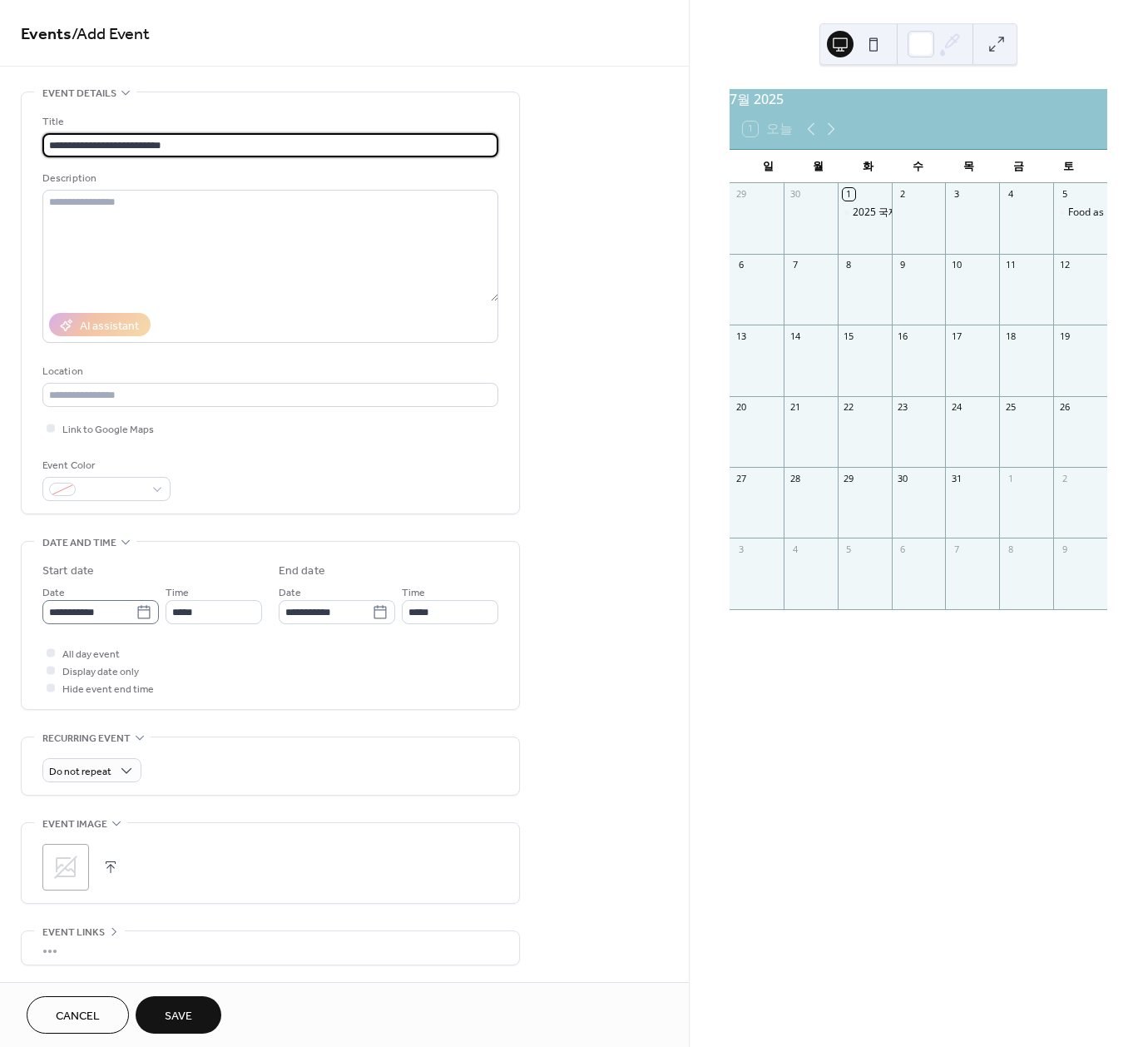 type on "**********" 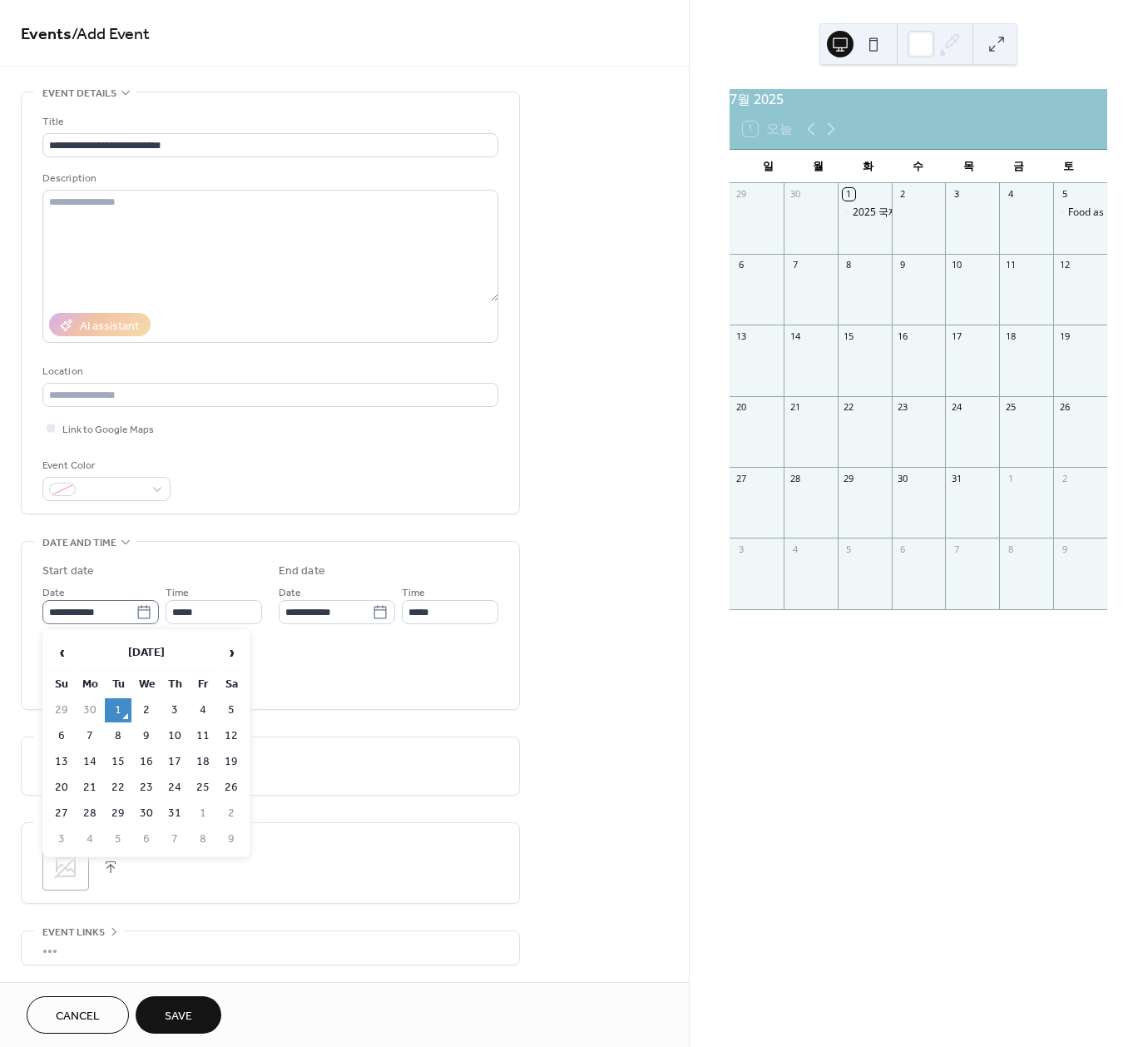click 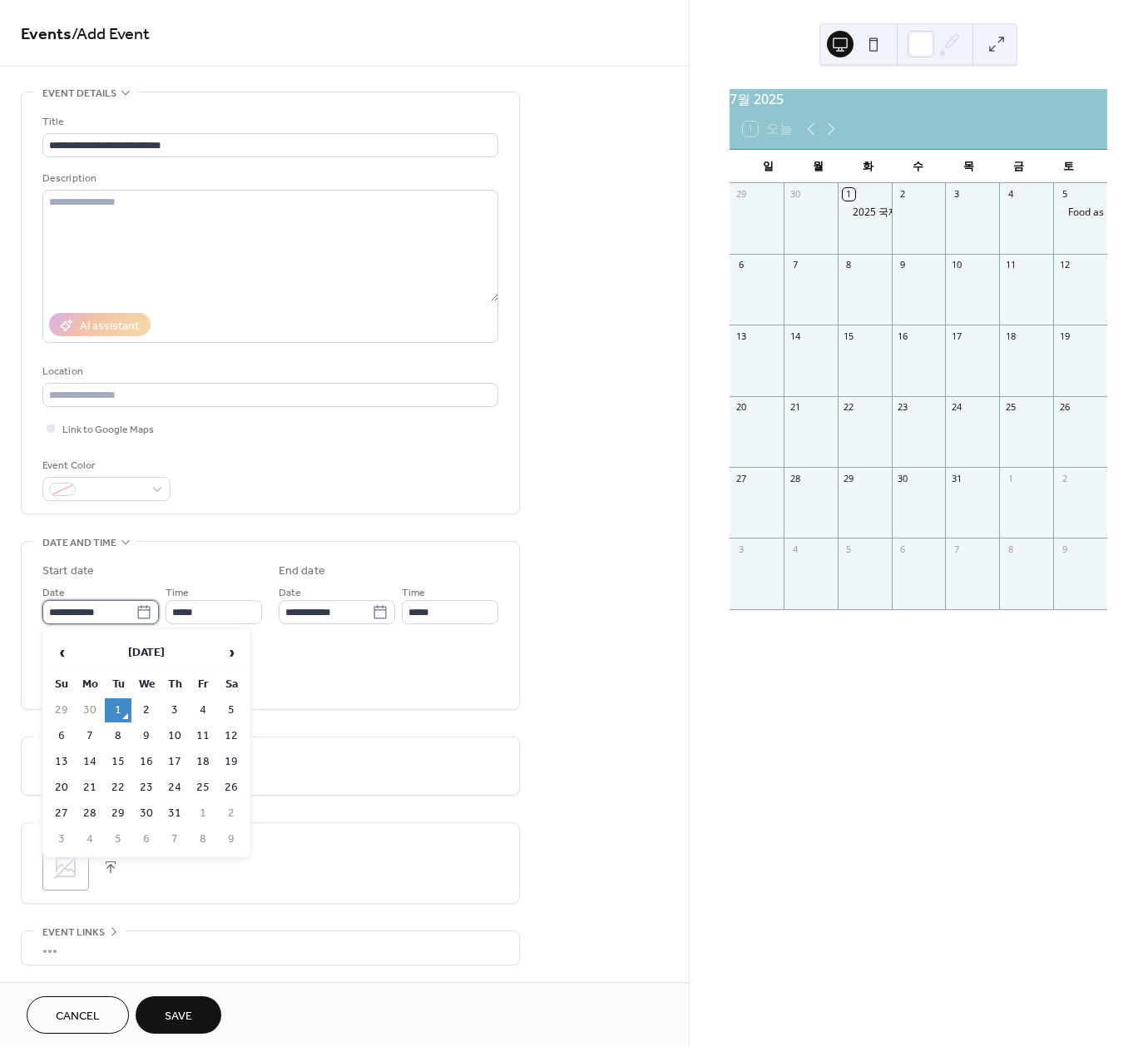 click on "**********" at bounding box center [89, 612] 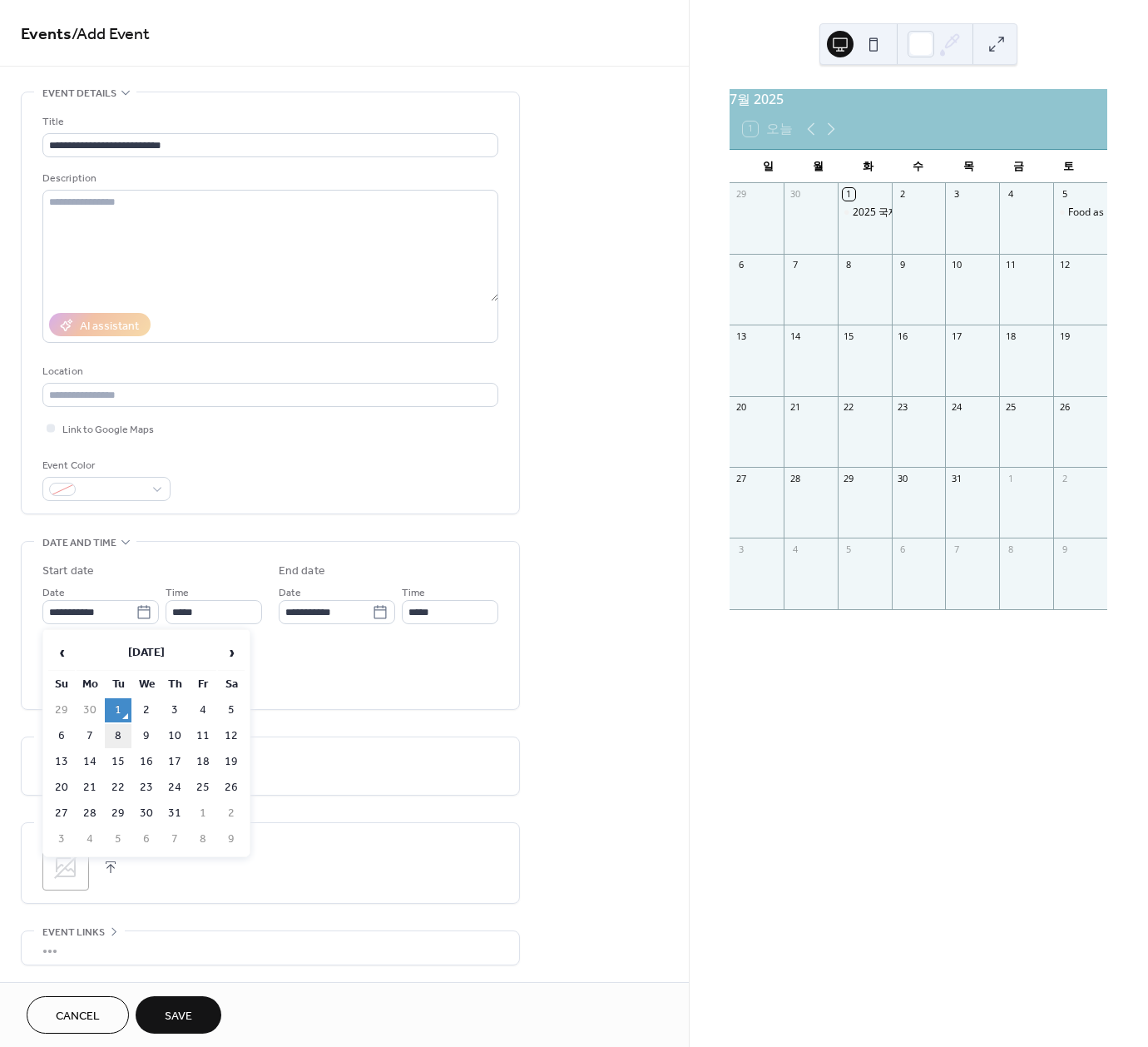 click on "8" at bounding box center [118, 736] 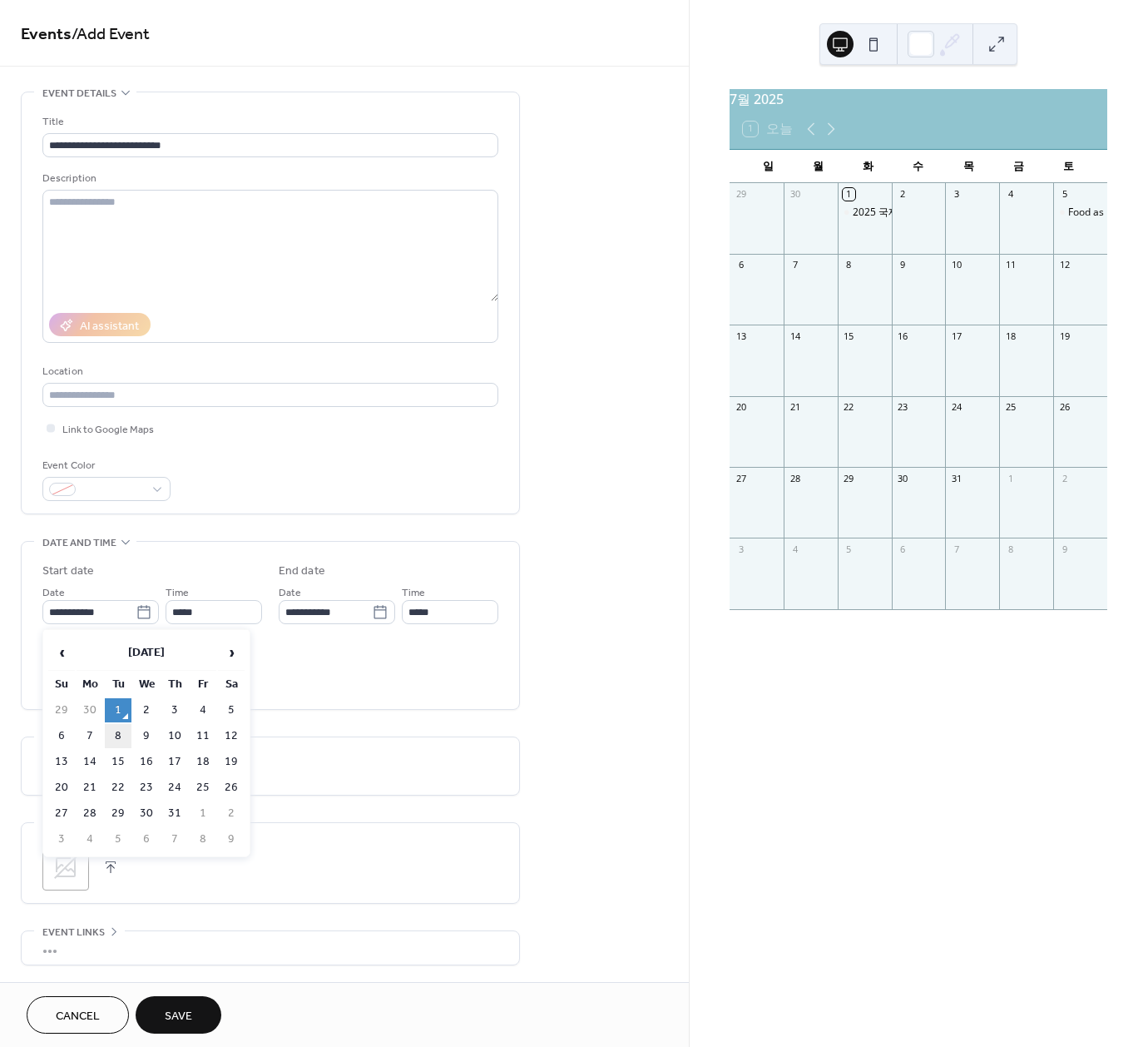 type on "**********" 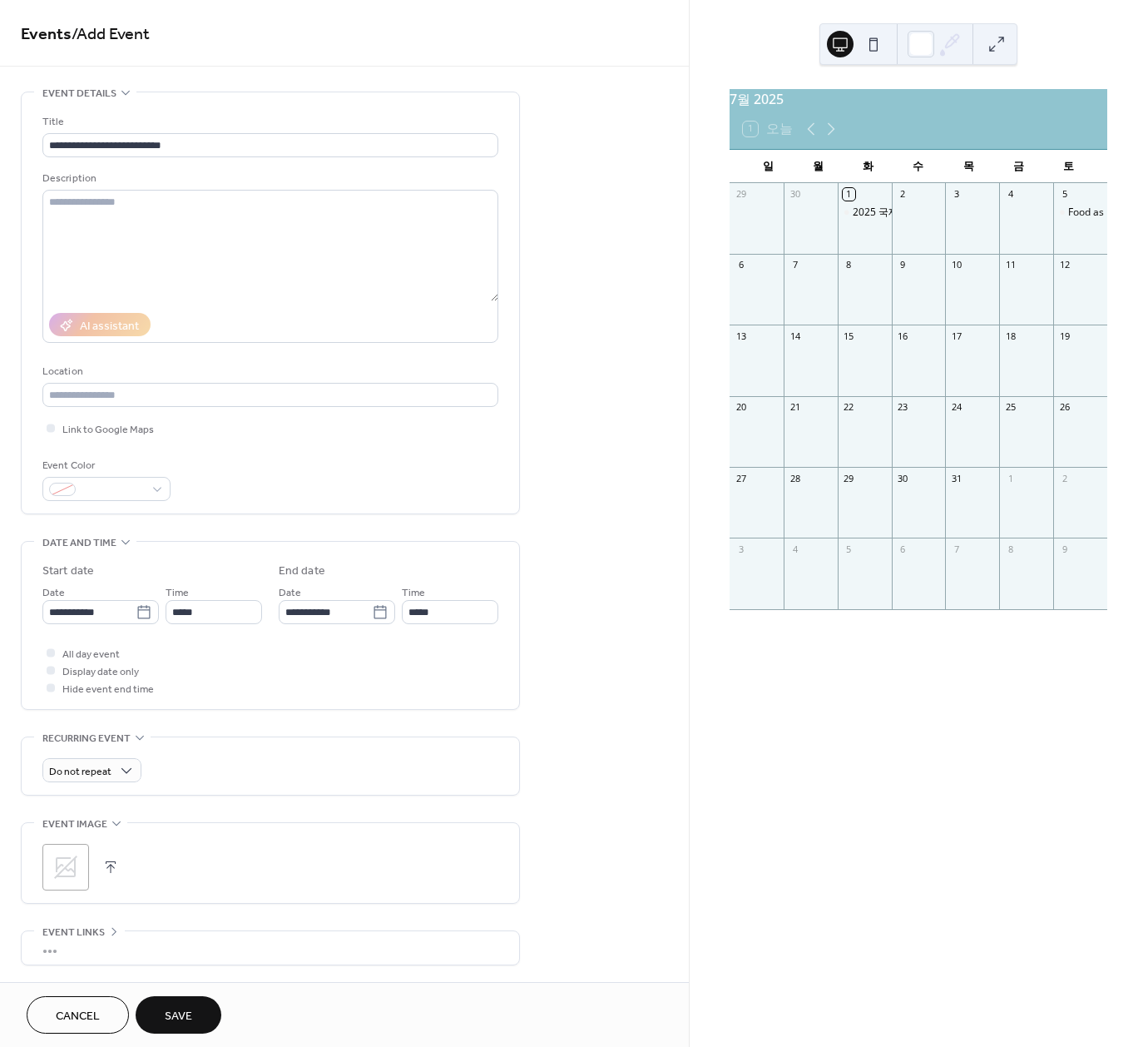 click on "Save" at bounding box center (178, 1016) 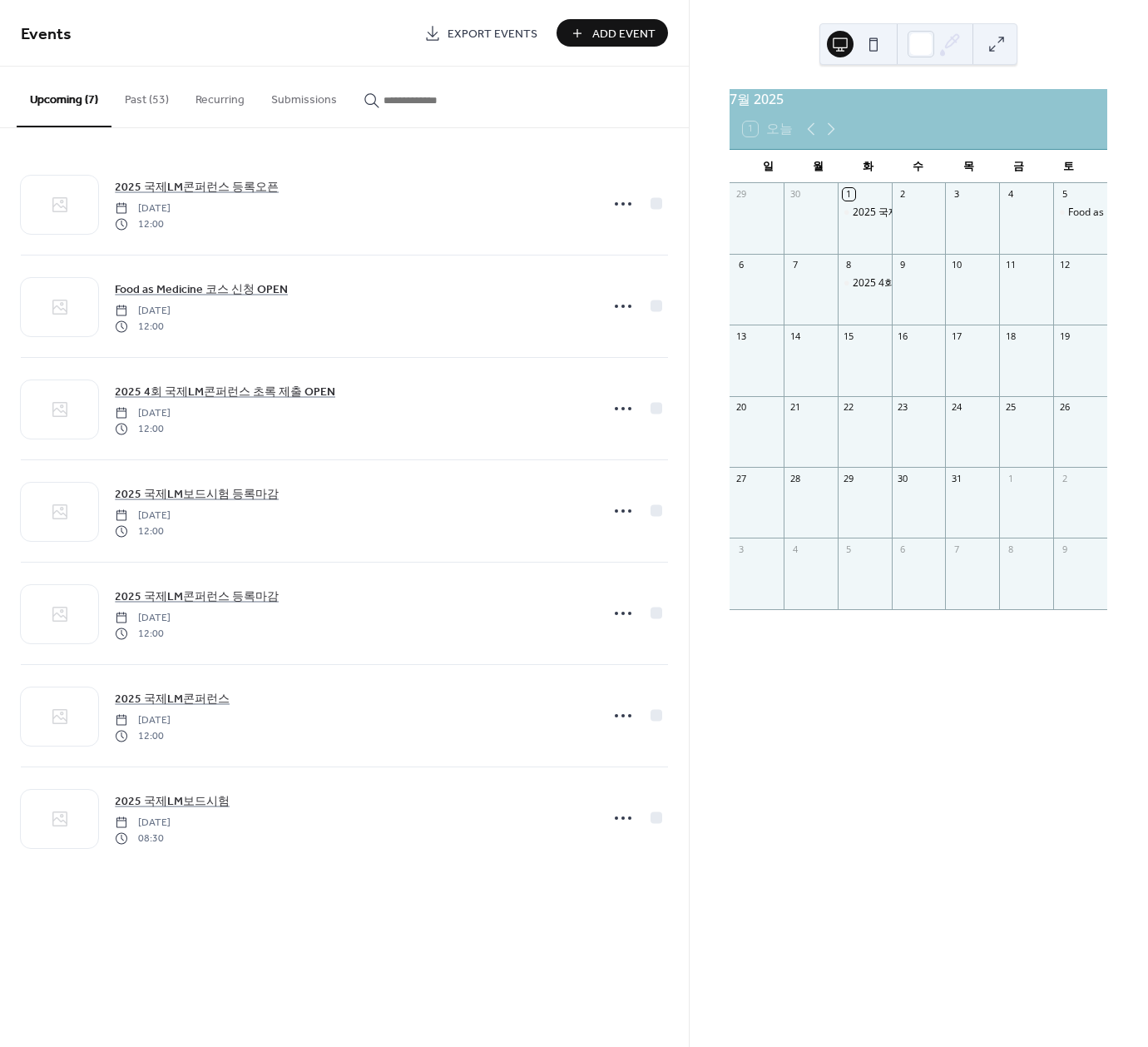 click on "Add Event" at bounding box center (624, 34) 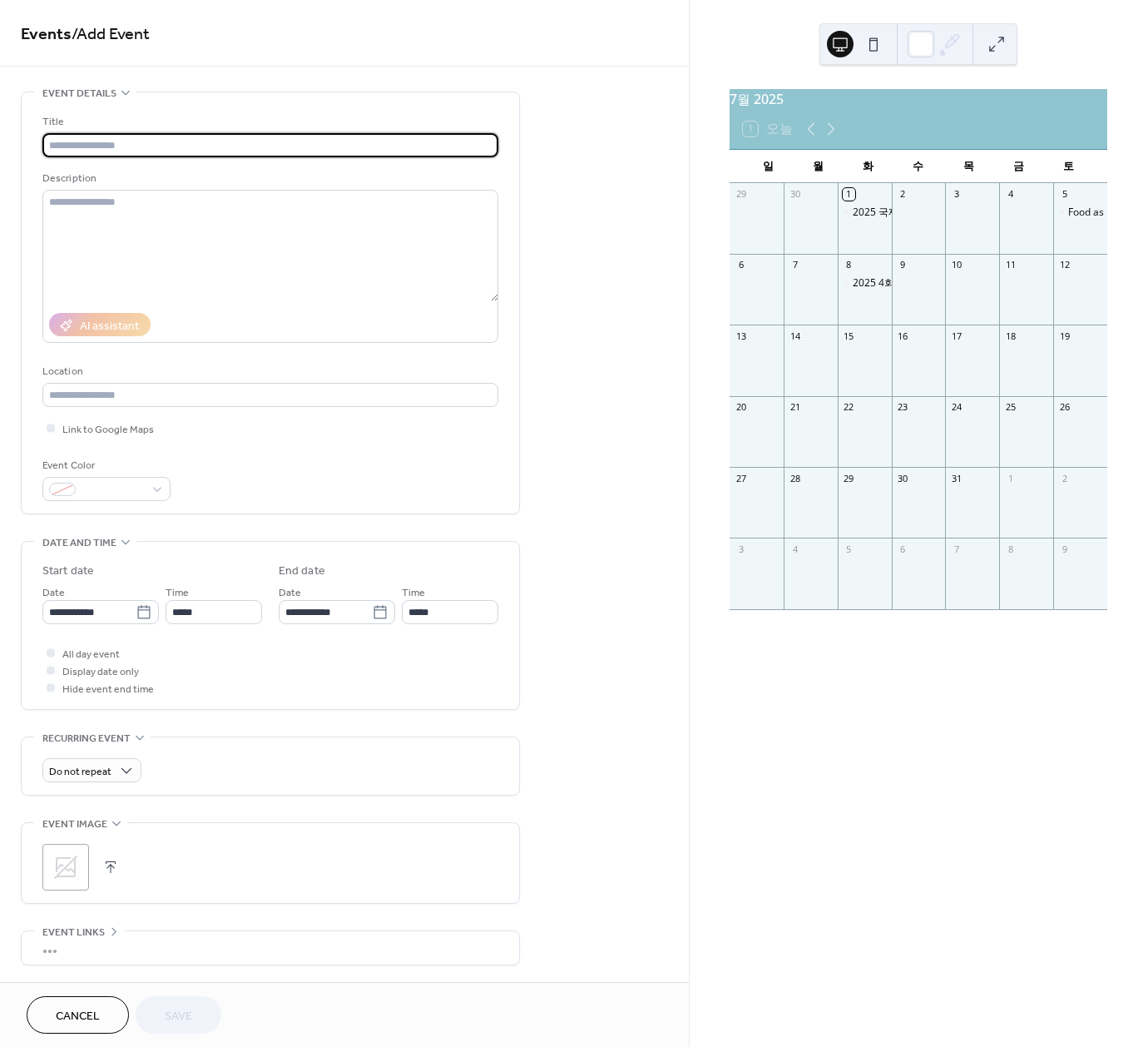 click at bounding box center (270, 145) 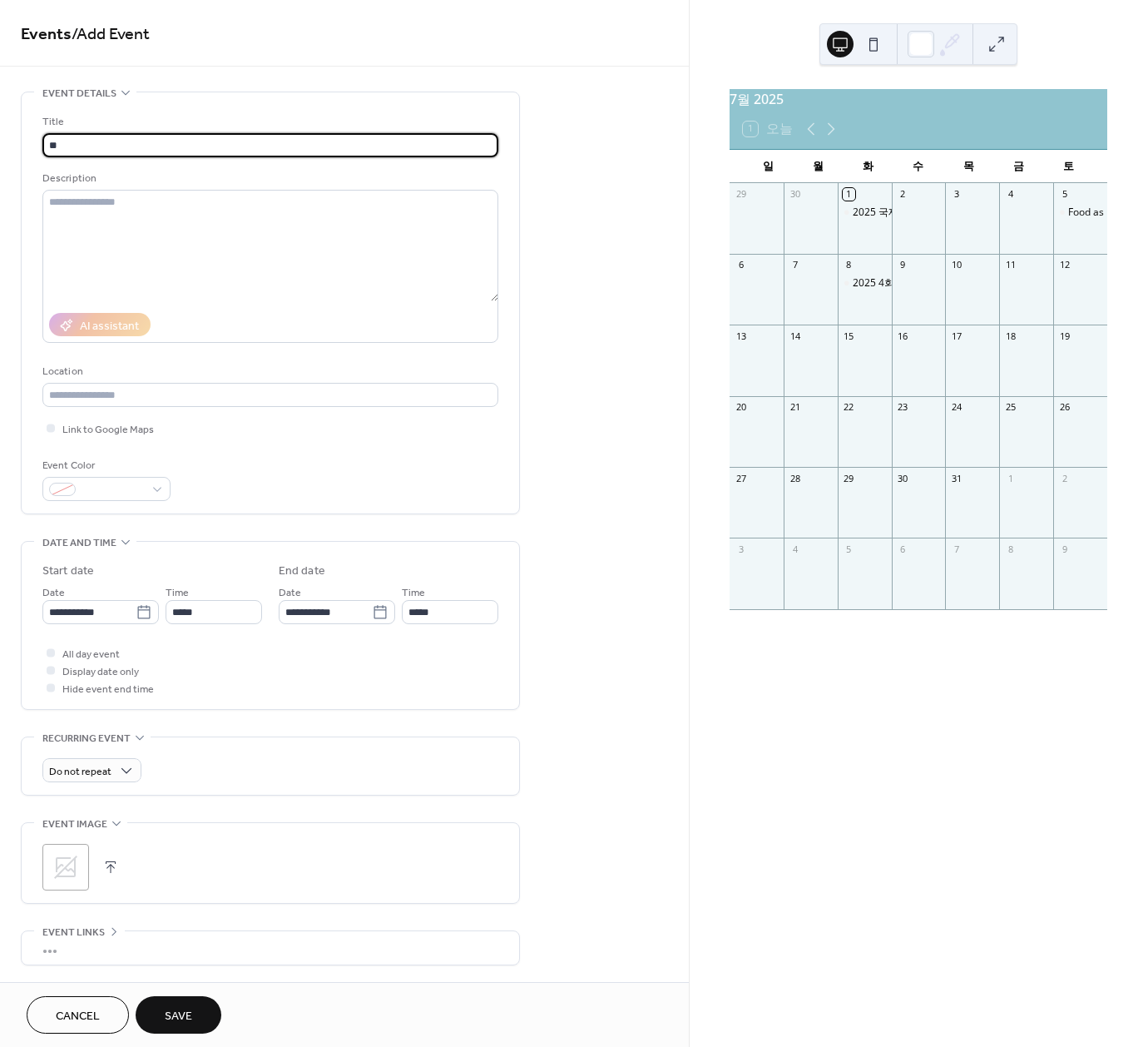 type on "*" 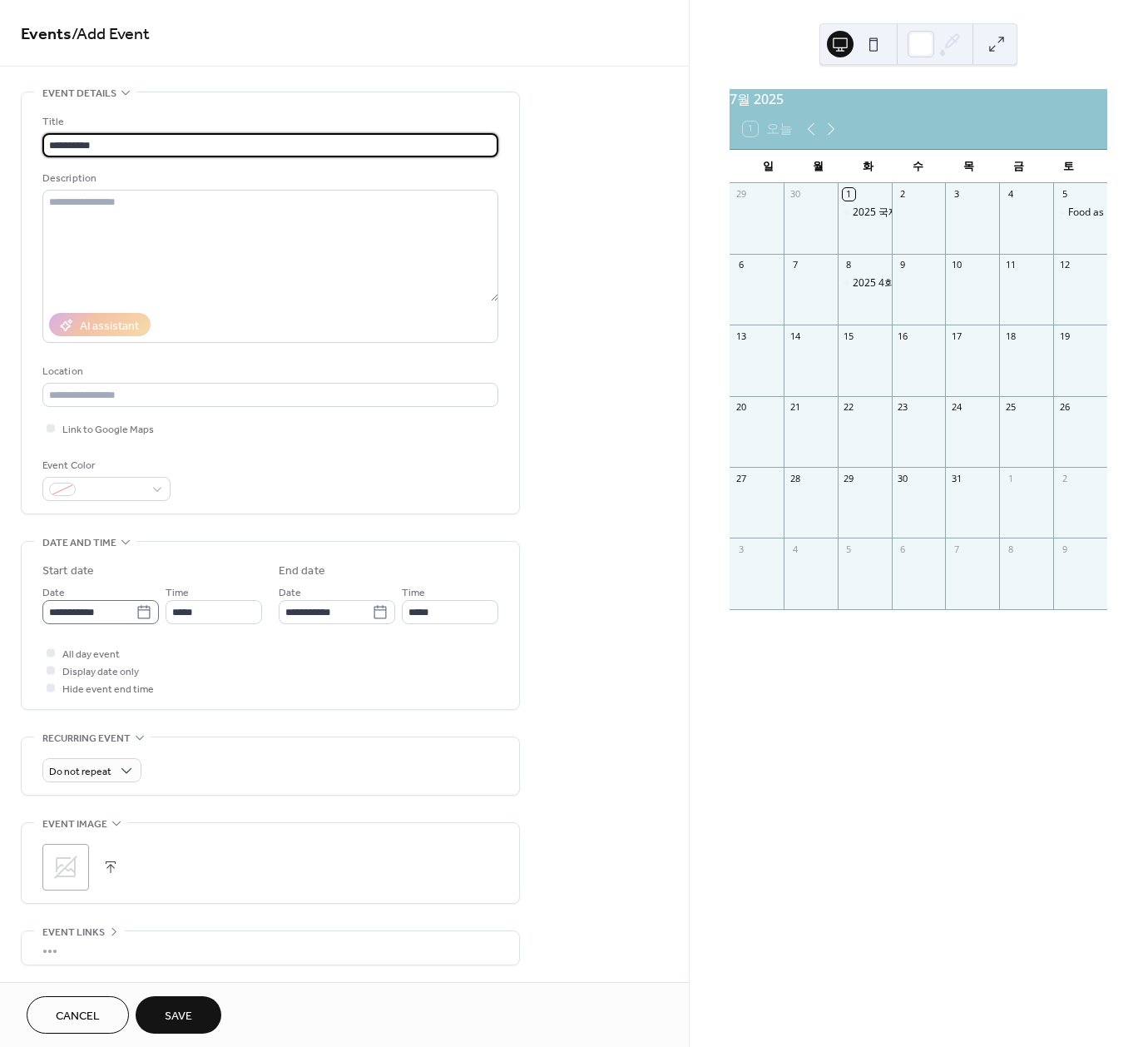 type on "**********" 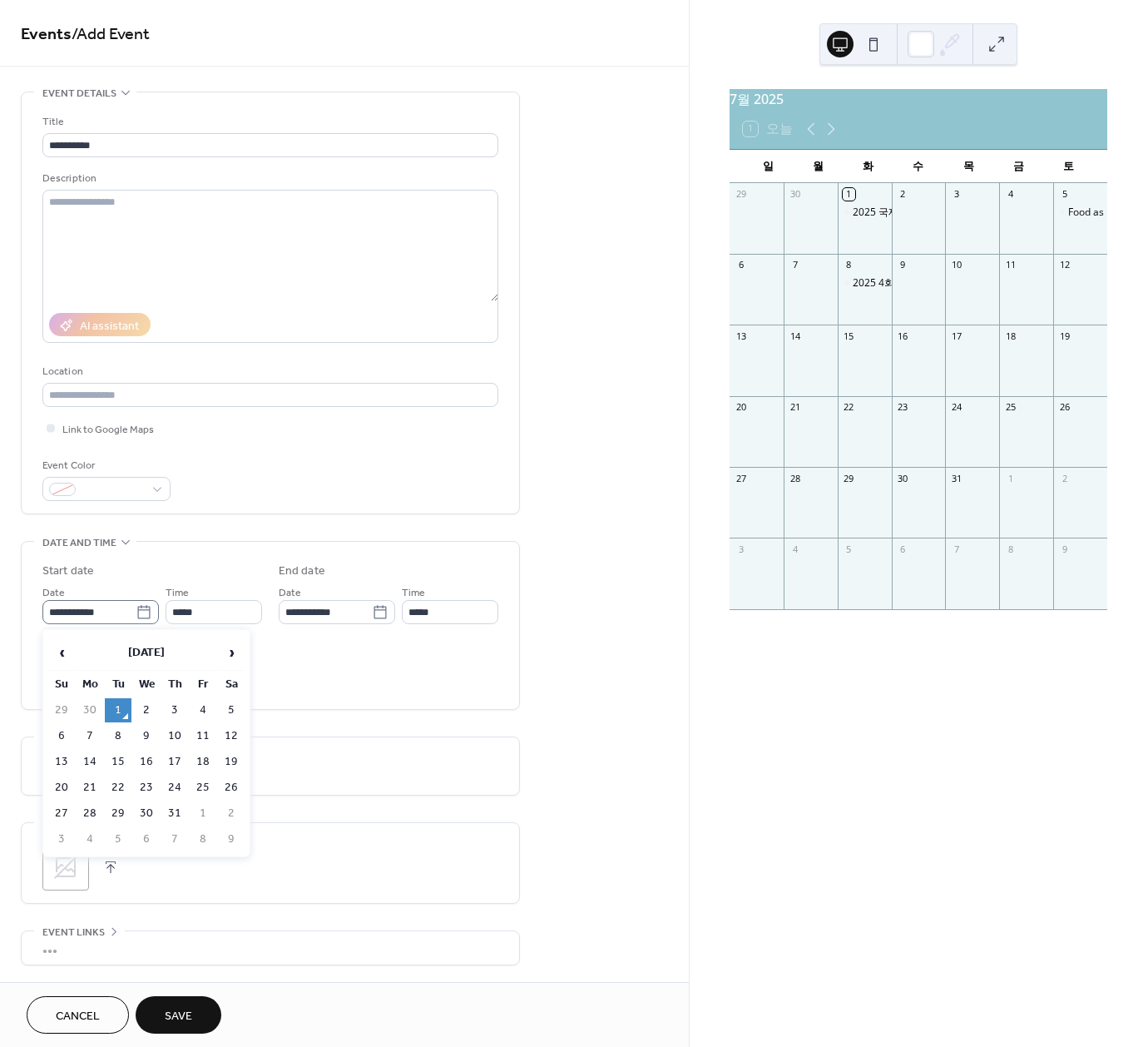 click 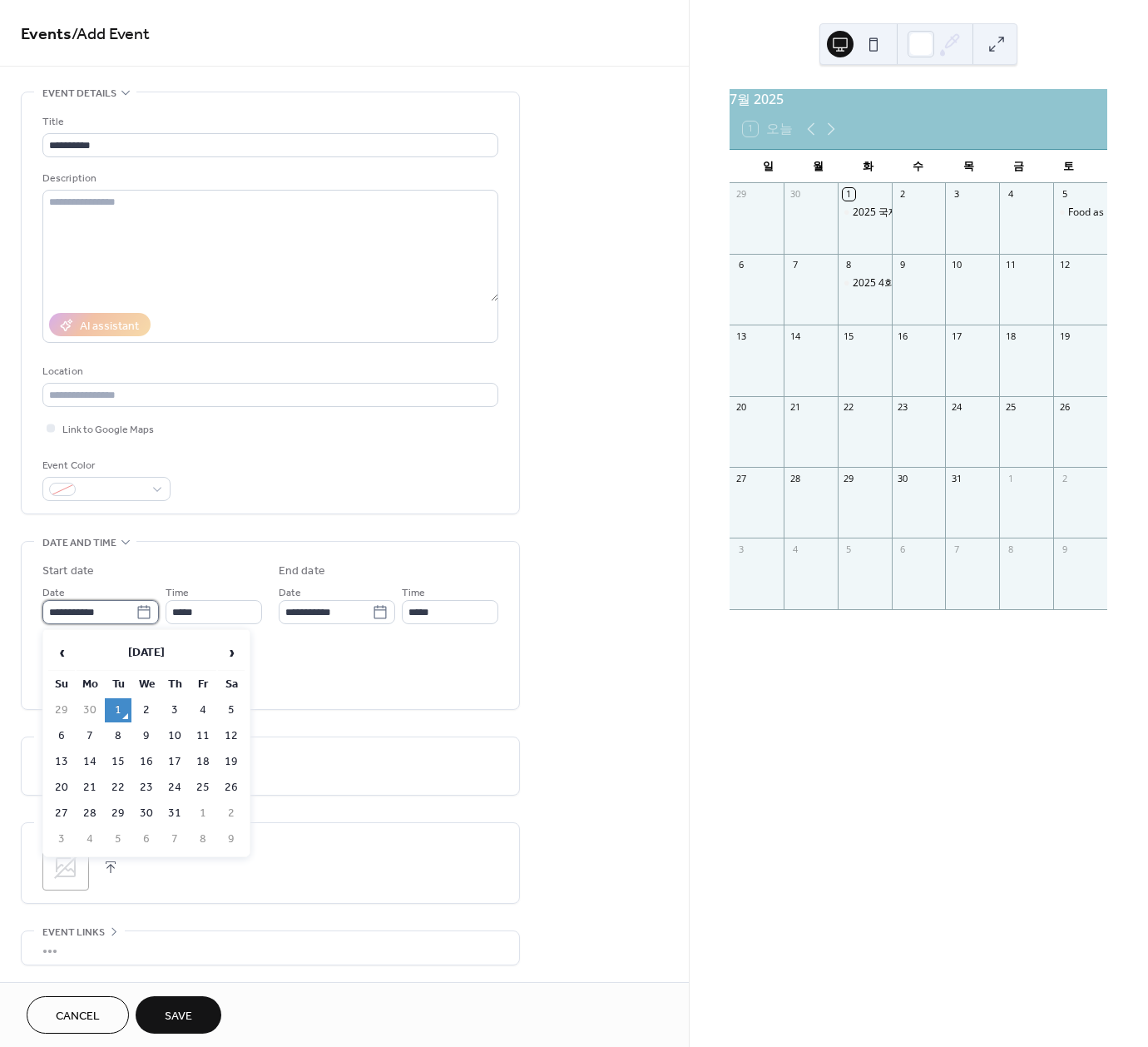 click on "**********" at bounding box center [89, 612] 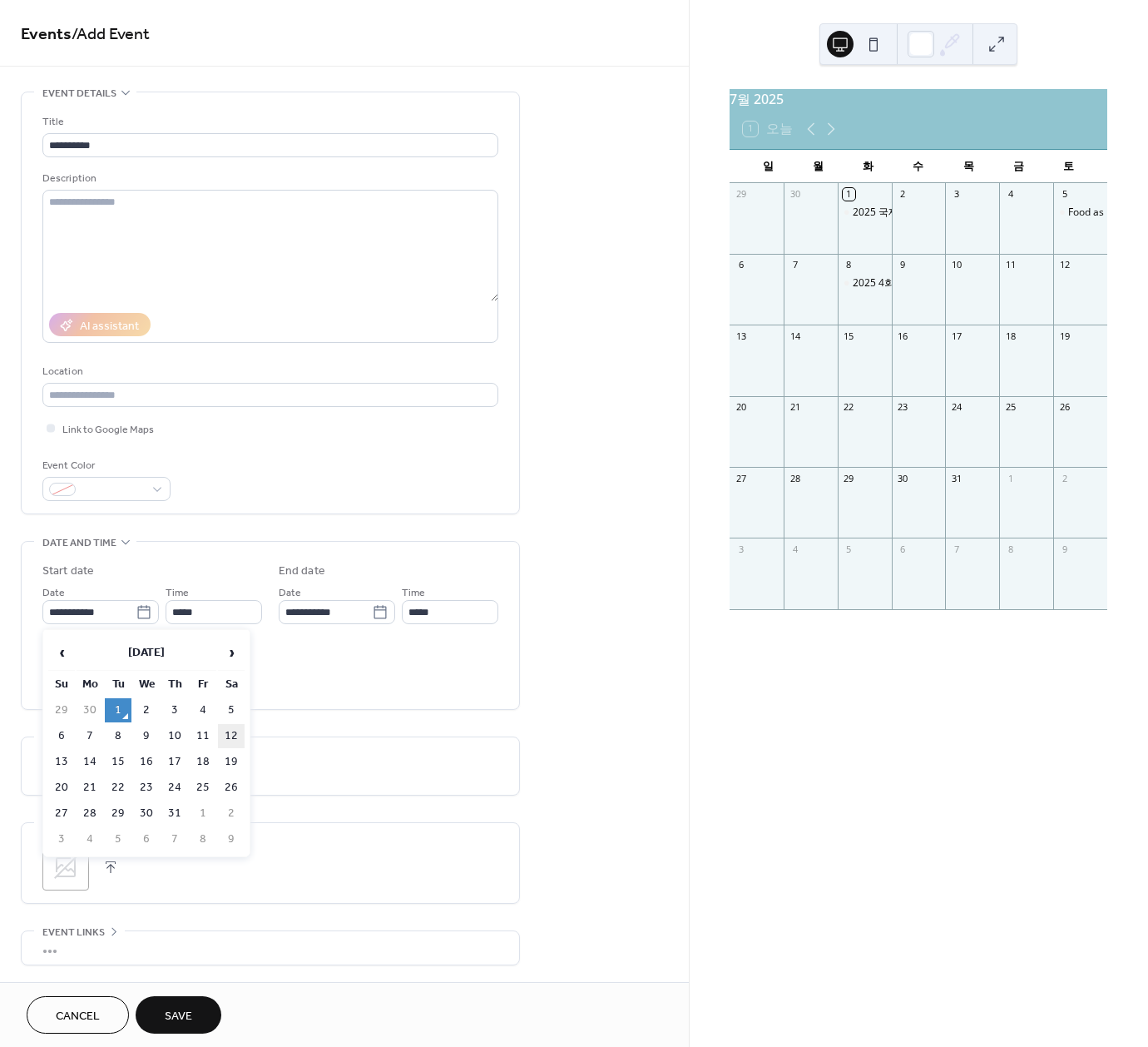 click on "12" at bounding box center (231, 736) 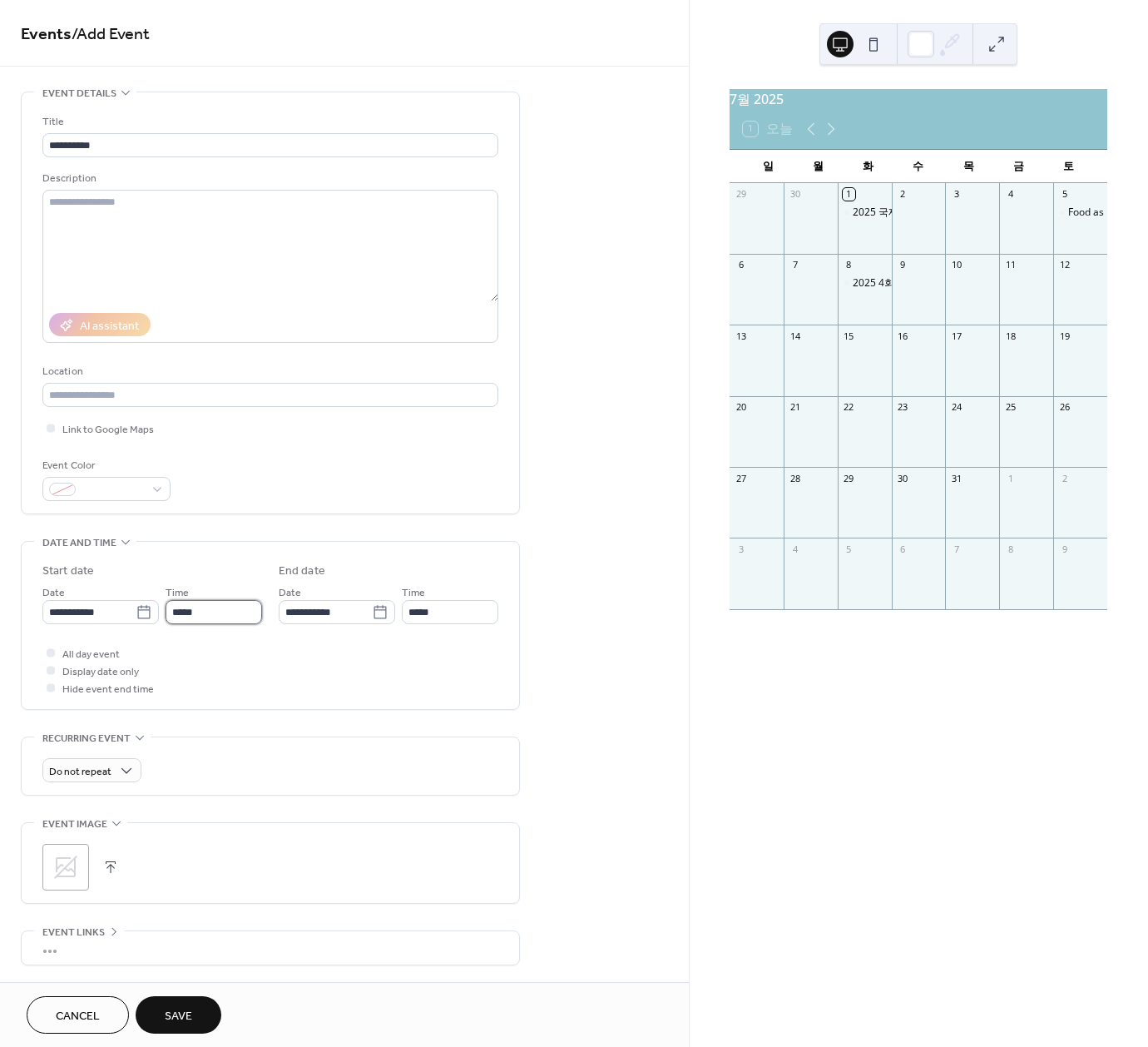 click on "*****" at bounding box center (214, 612) 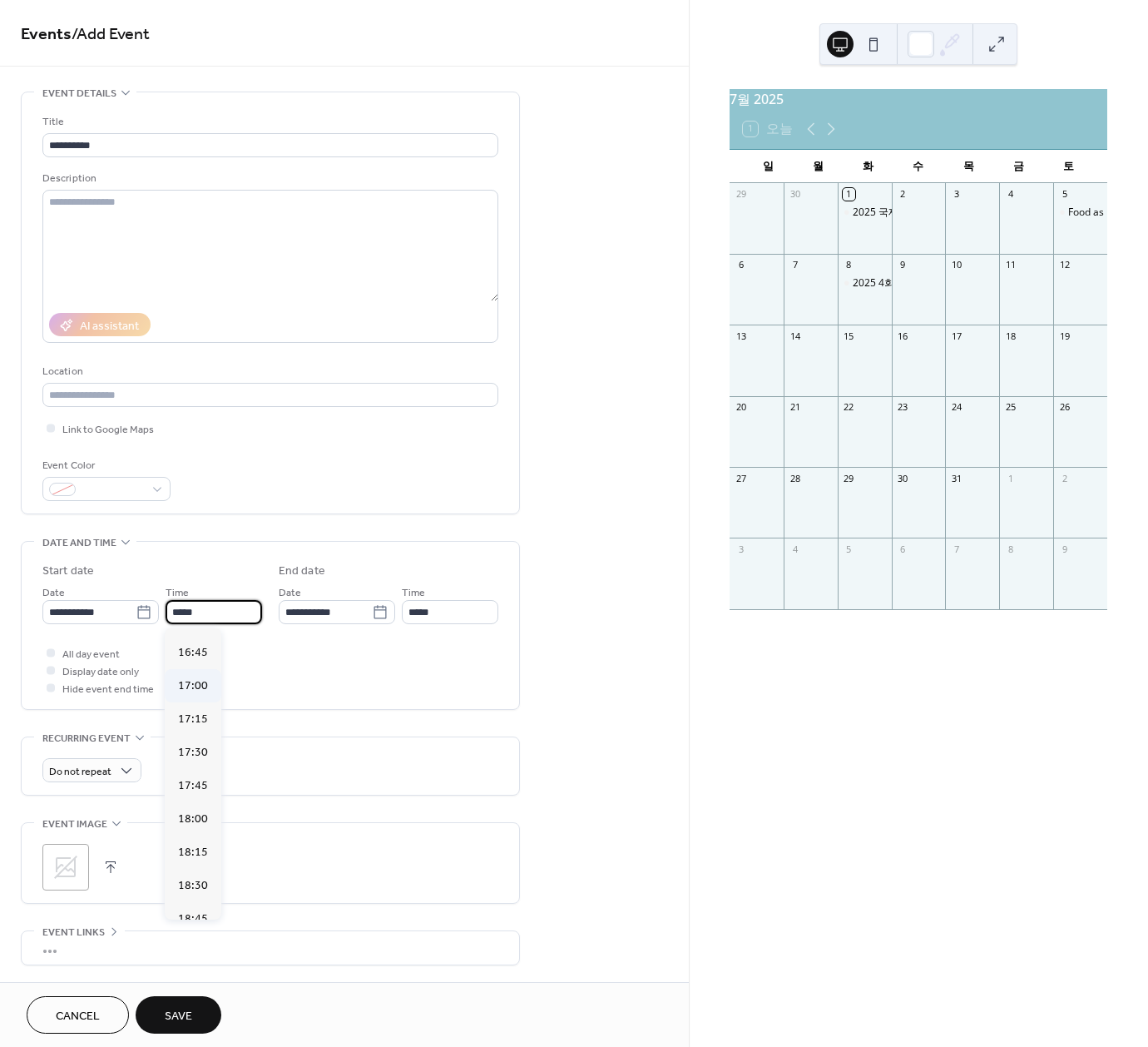scroll, scrollTop: 2222, scrollLeft: 0, axis: vertical 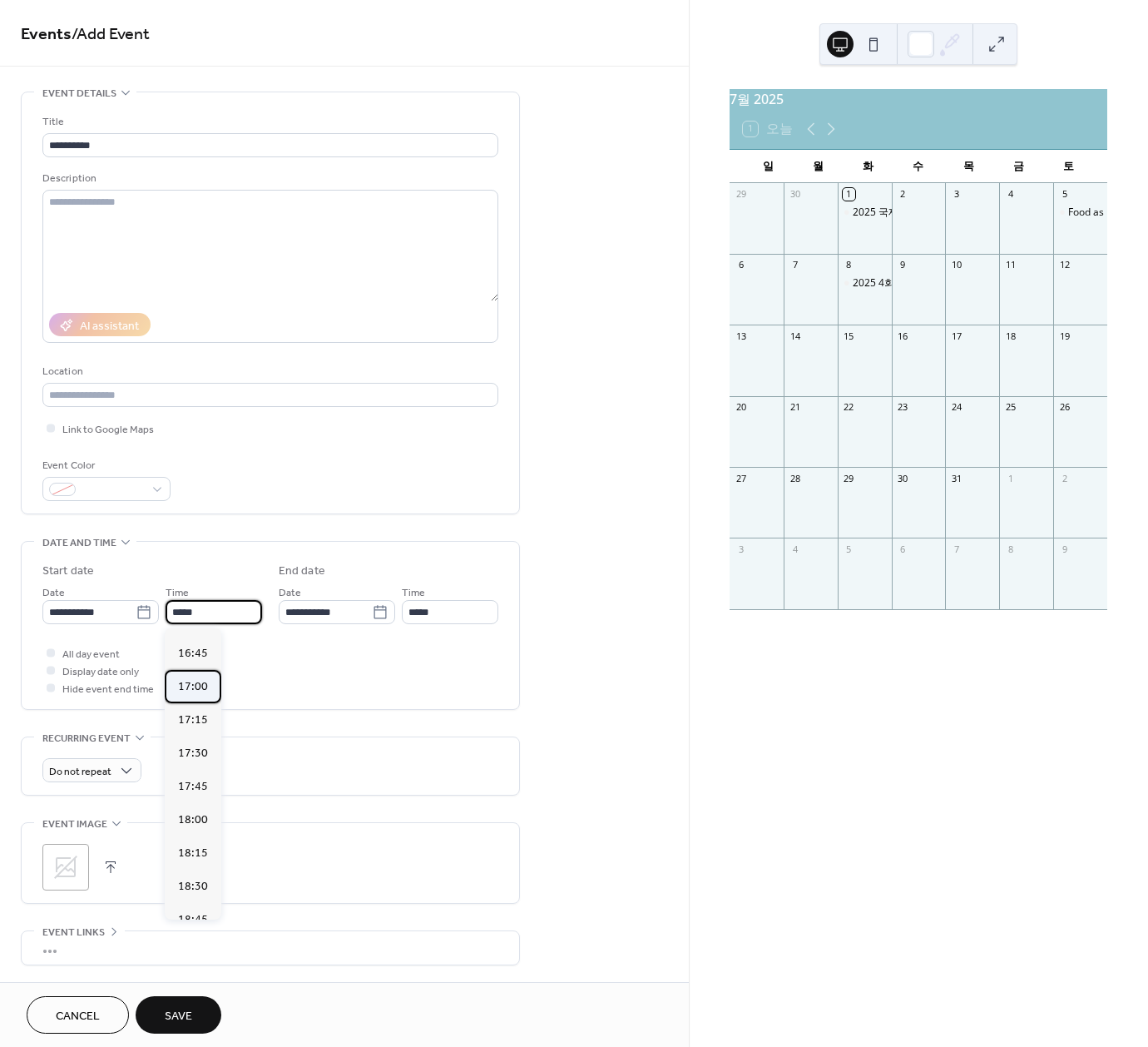 click on "17:00" at bounding box center [193, 687] 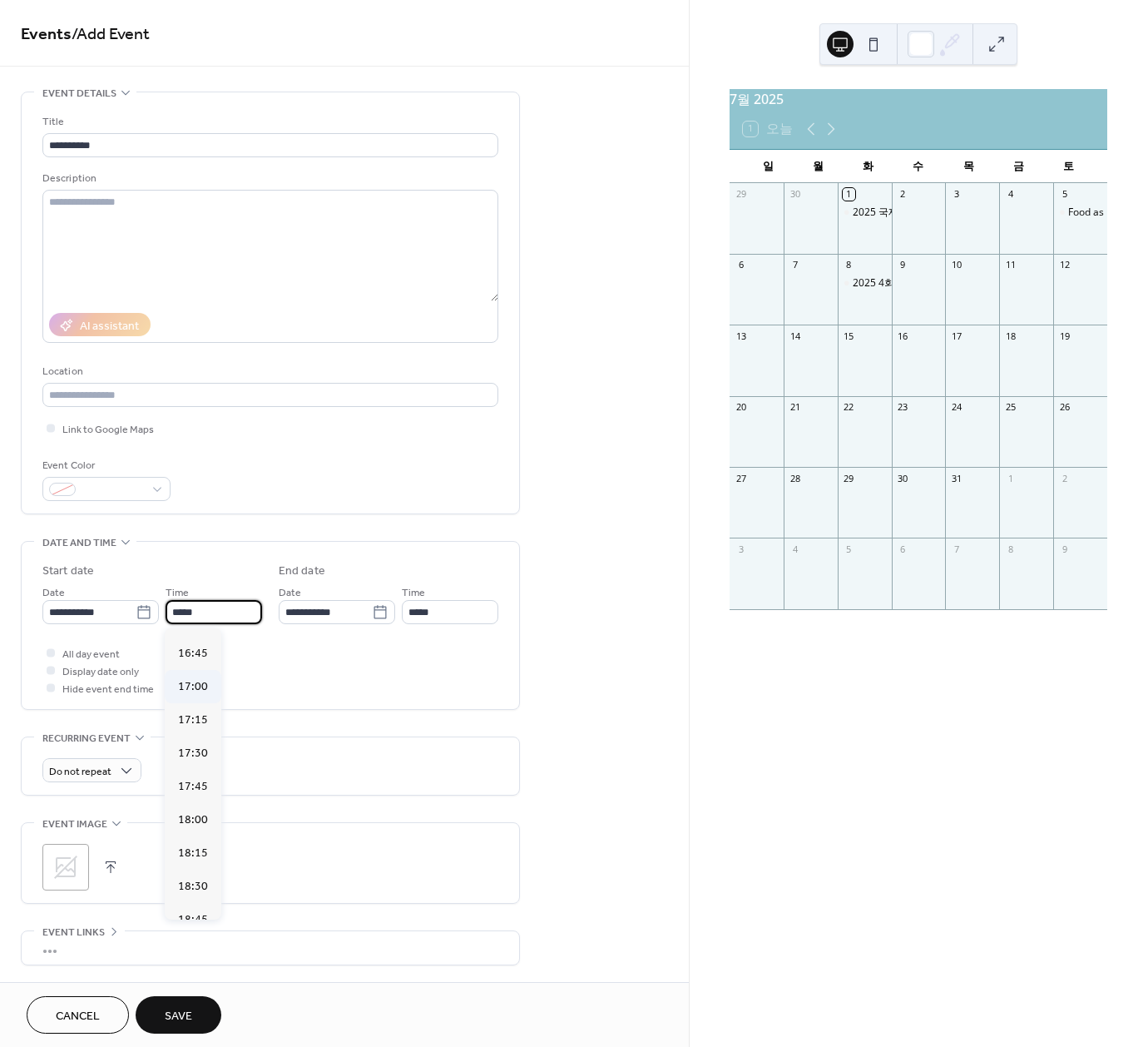 type on "*****" 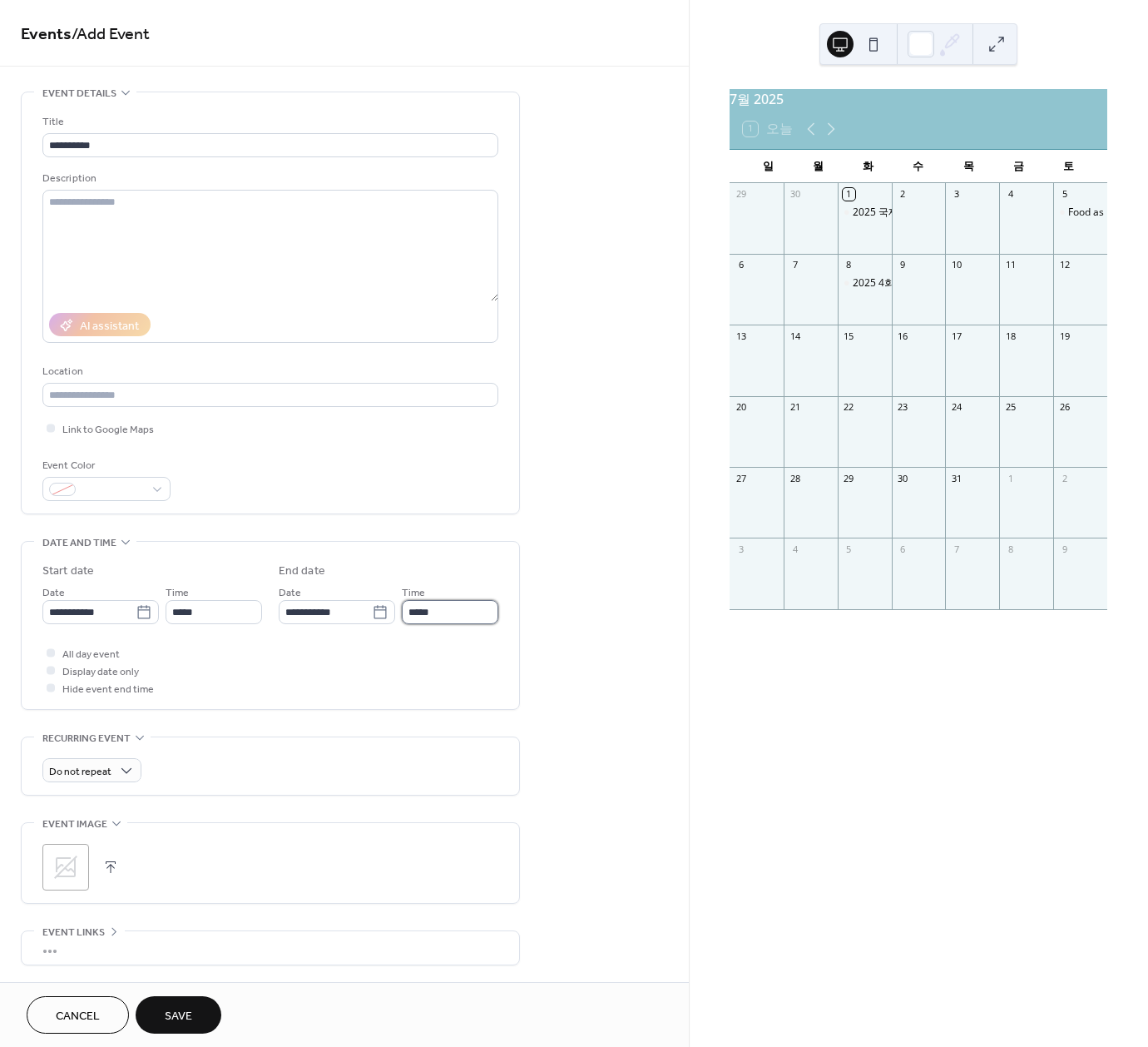 click on "*****" at bounding box center (450, 612) 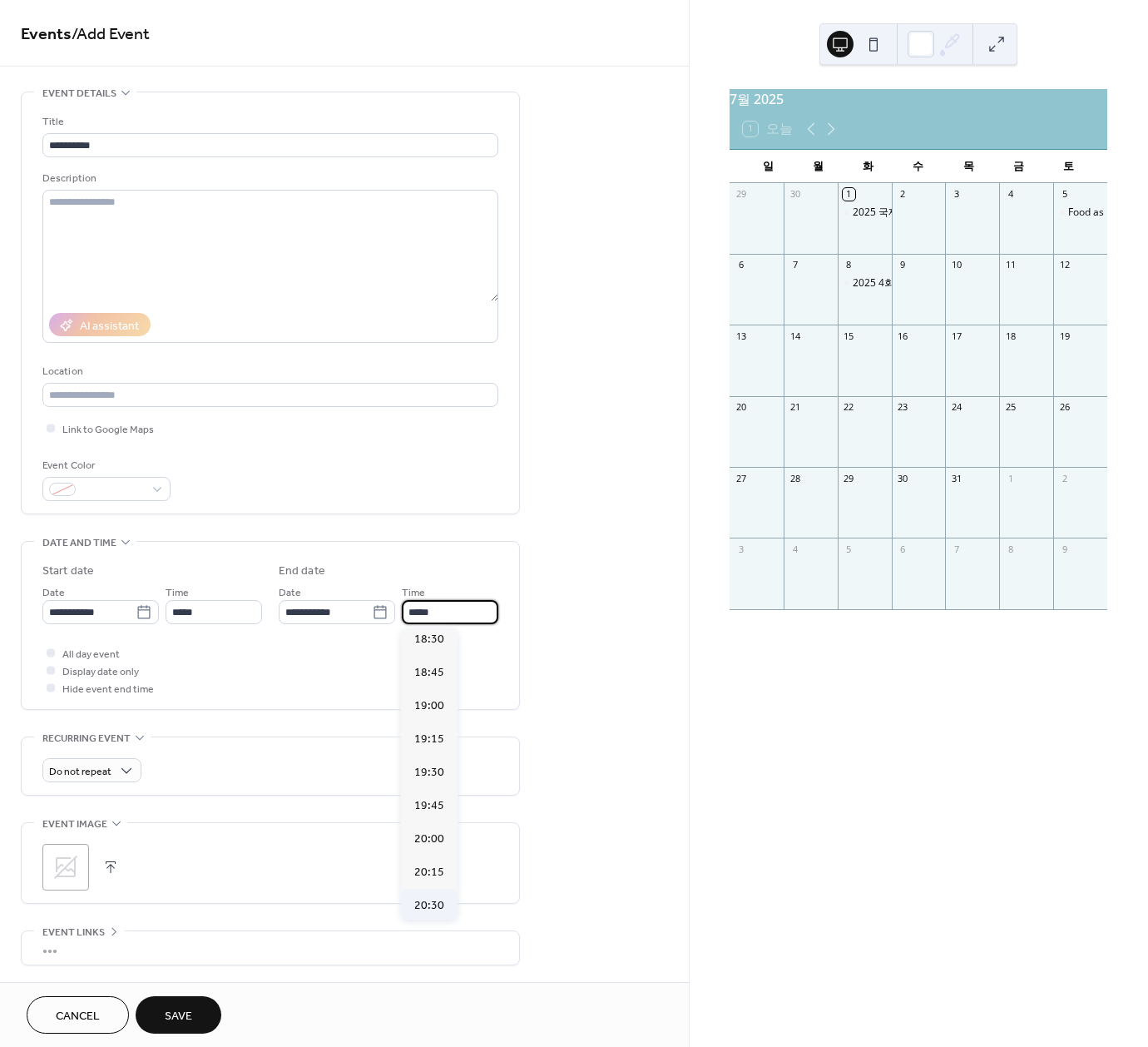 scroll, scrollTop: 250, scrollLeft: 0, axis: vertical 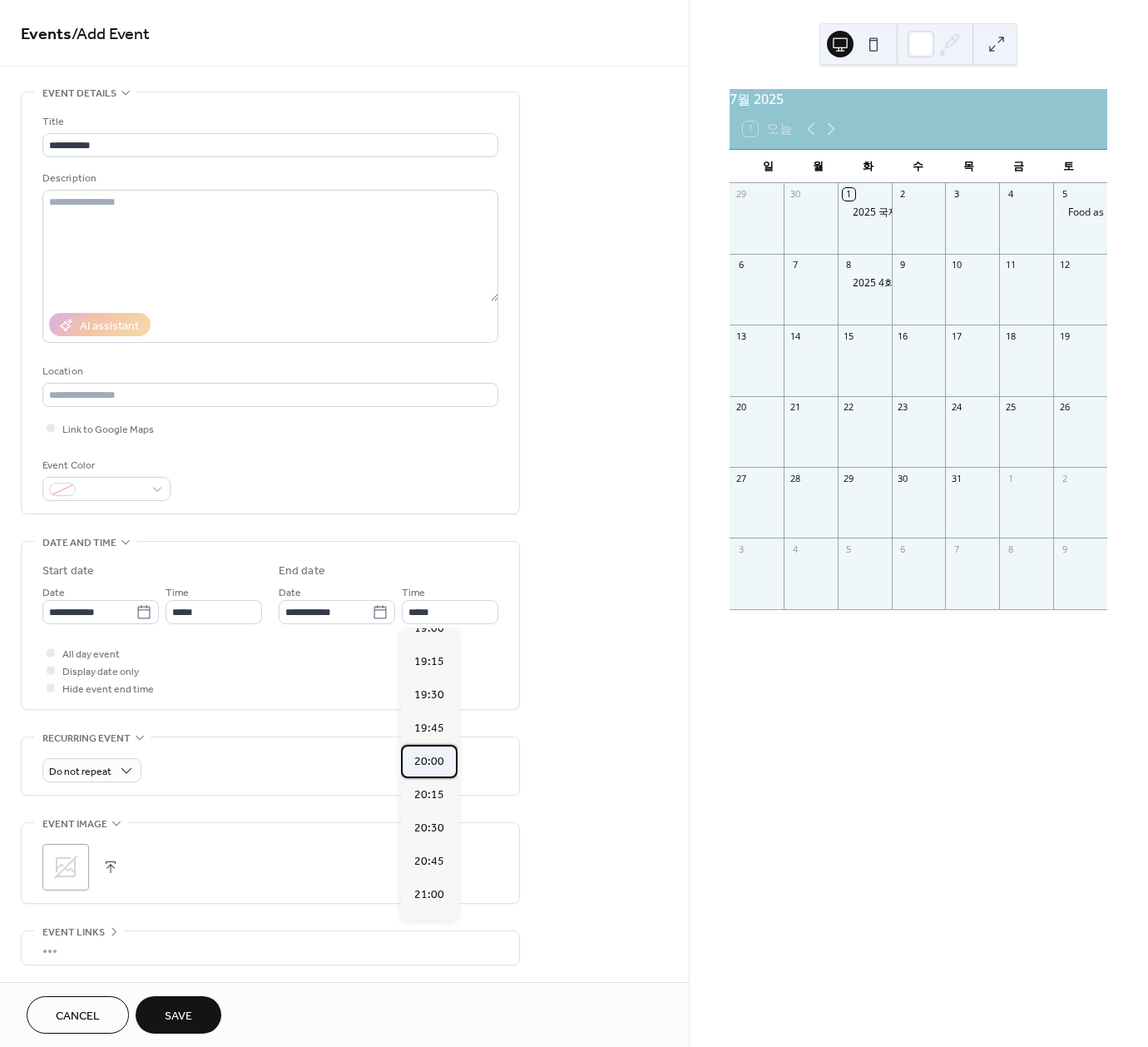 click on "20:00" at bounding box center (429, 762) 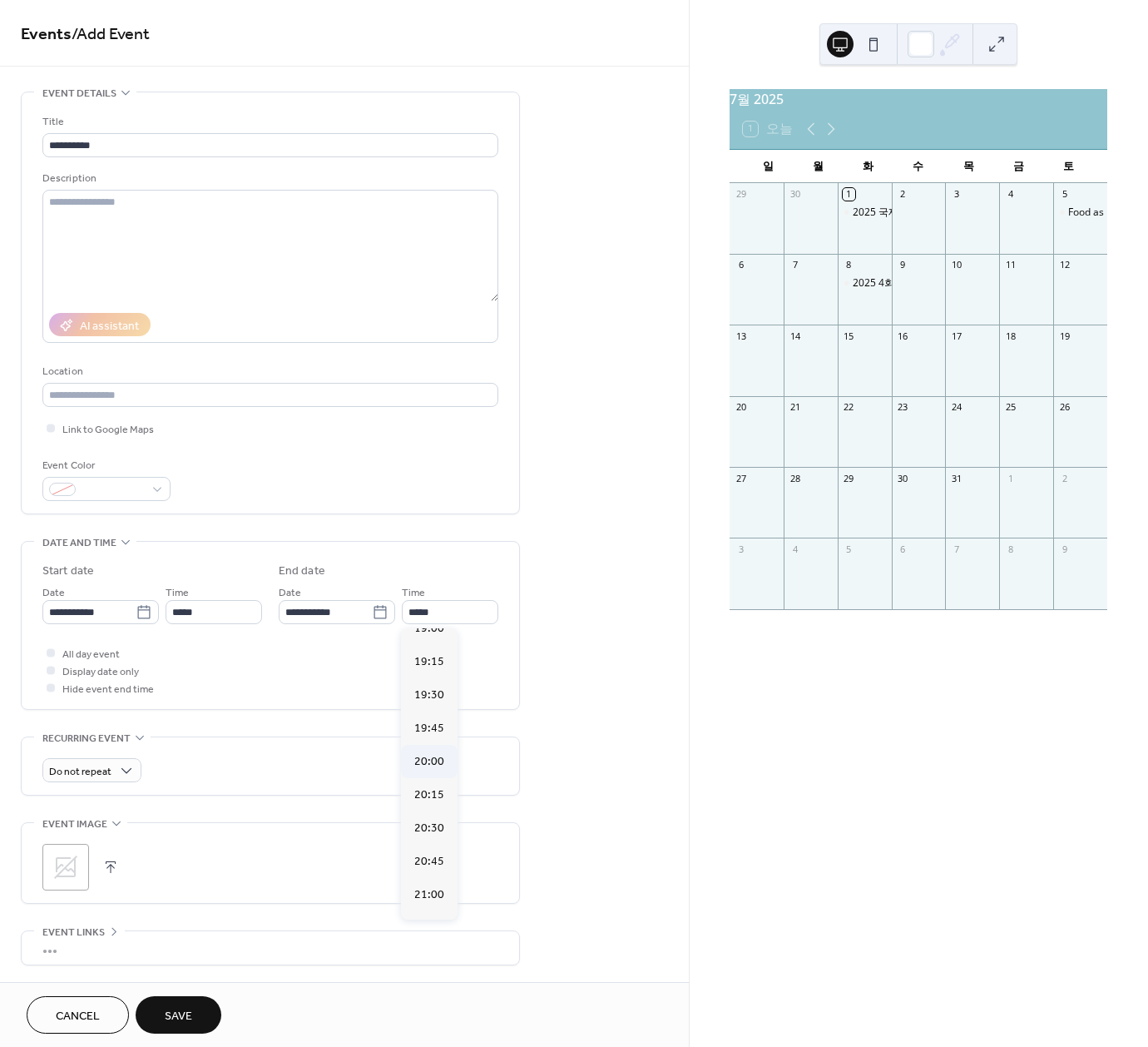 type on "*****" 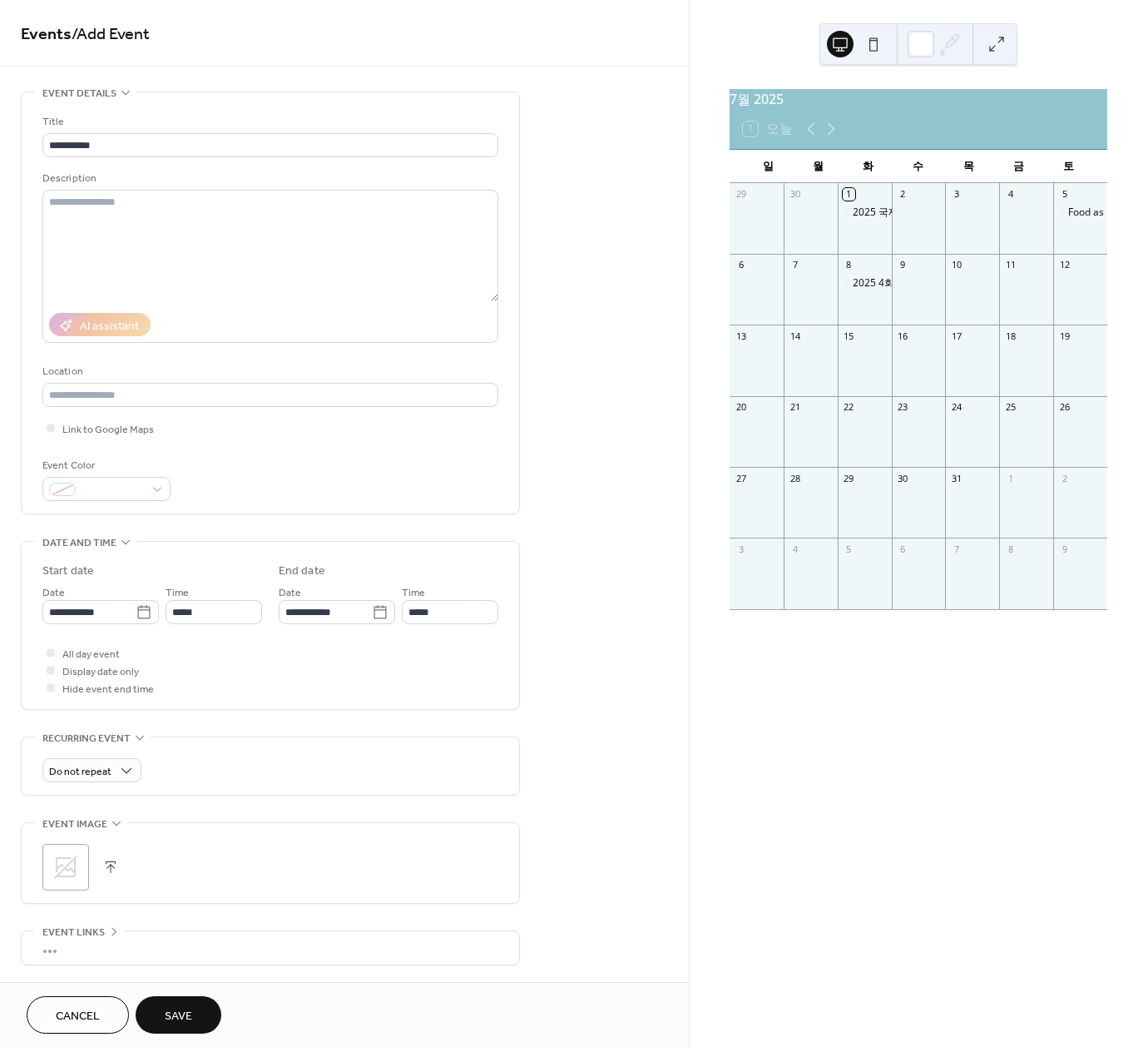 click on "Save" at bounding box center (178, 1016) 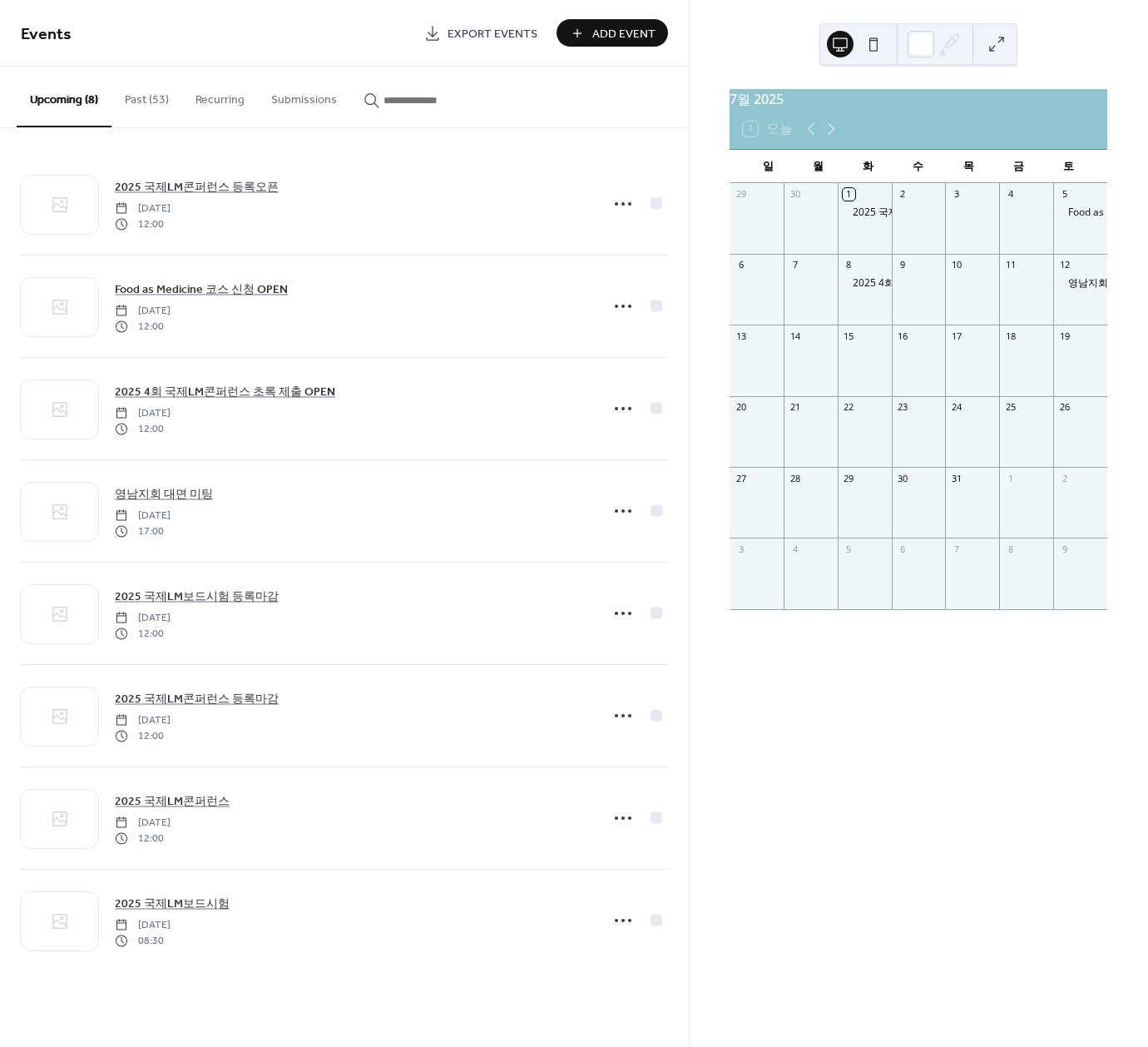 click on "Add Event" at bounding box center (624, 34) 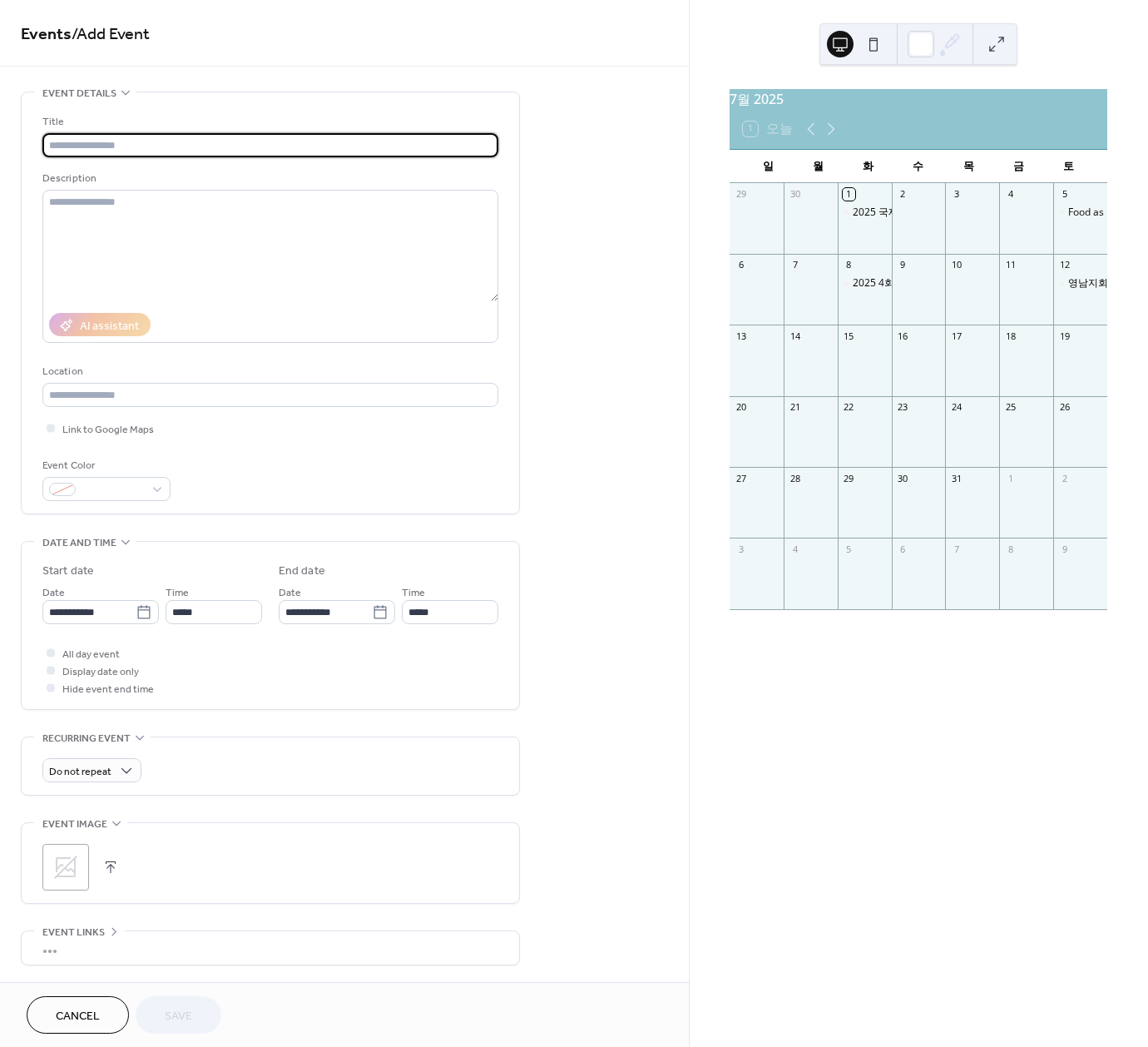 click at bounding box center (270, 145) 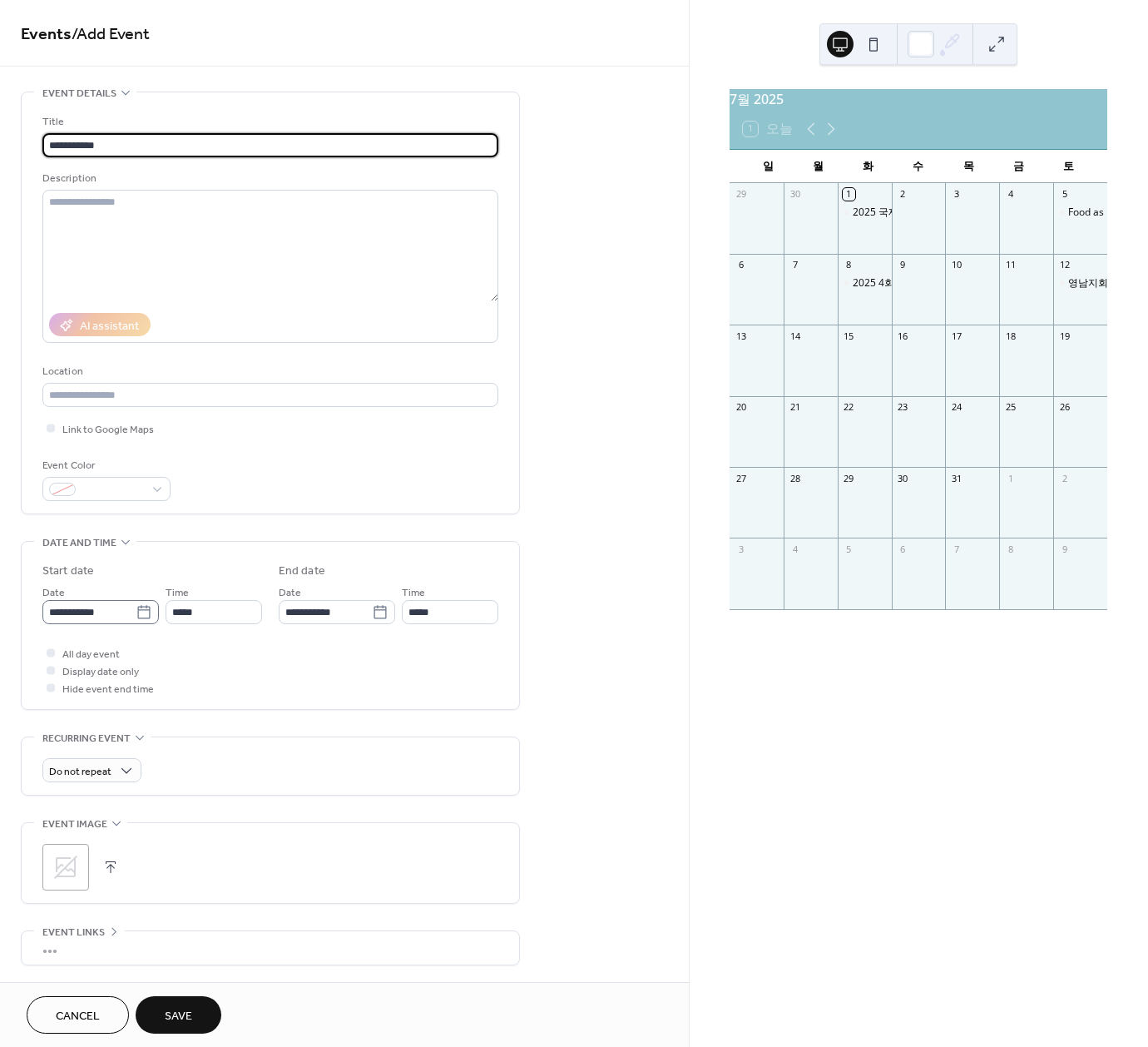 type on "**********" 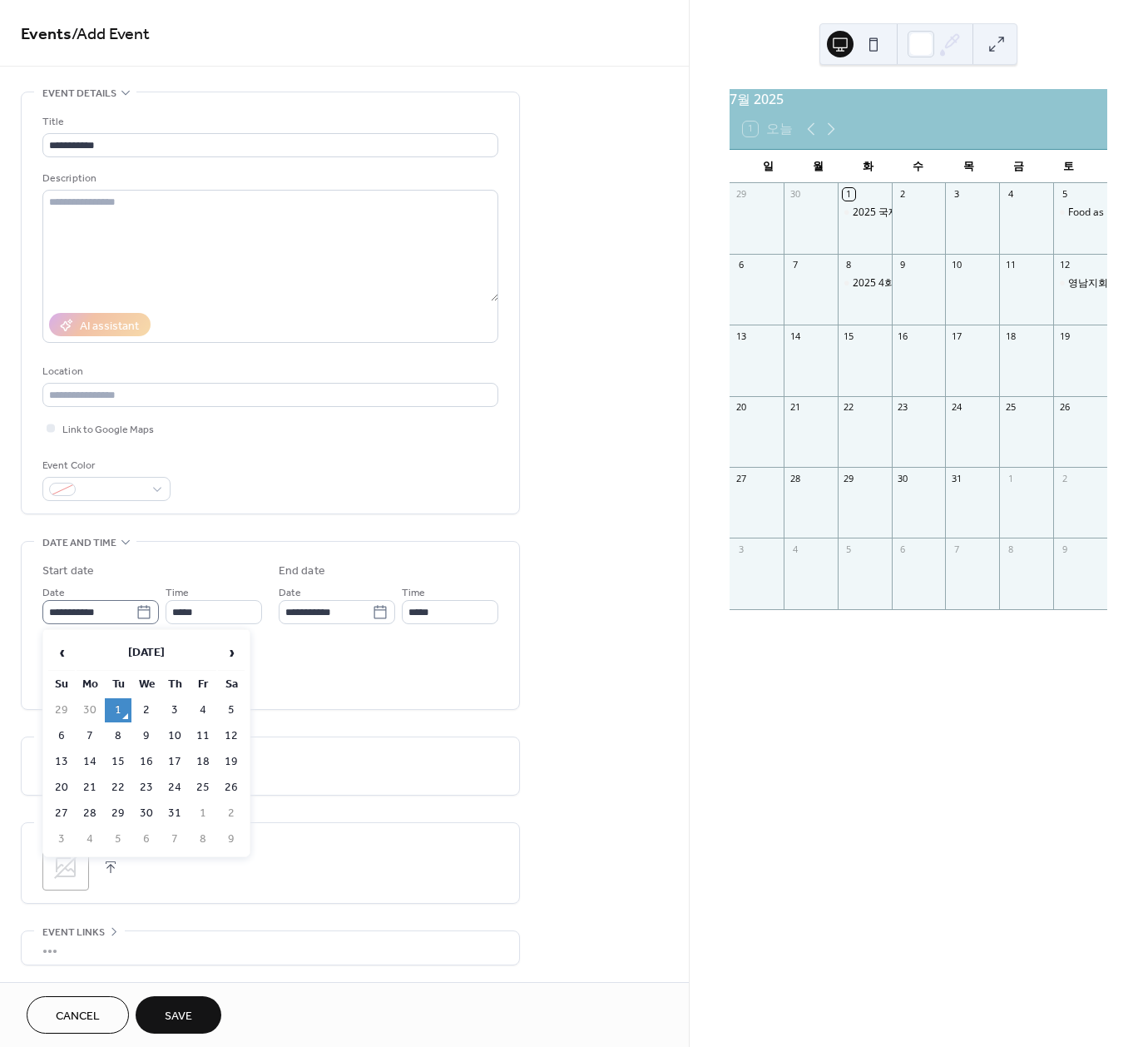 click 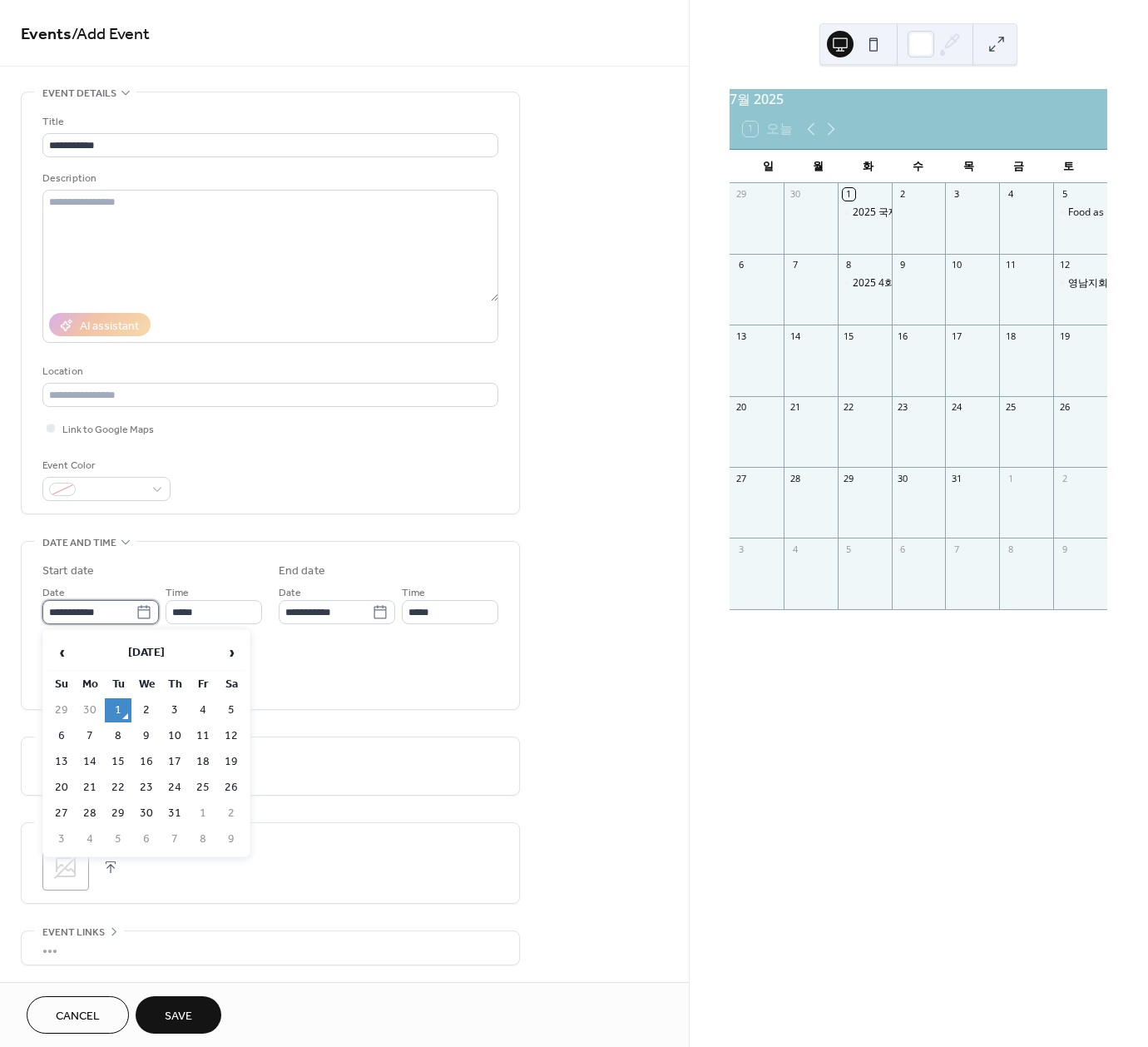 click on "**********" at bounding box center [89, 612] 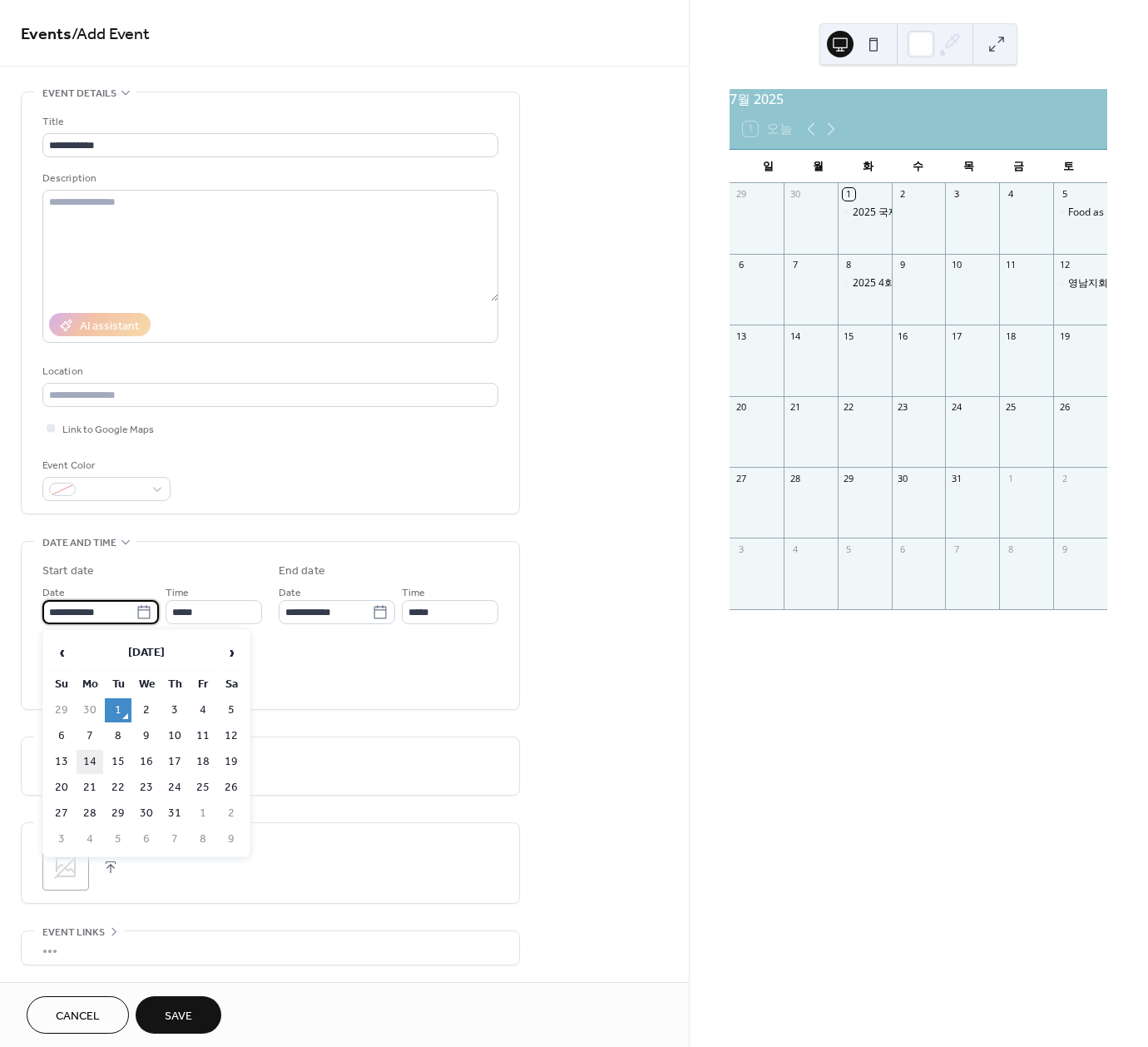 click on "14" at bounding box center (90, 762) 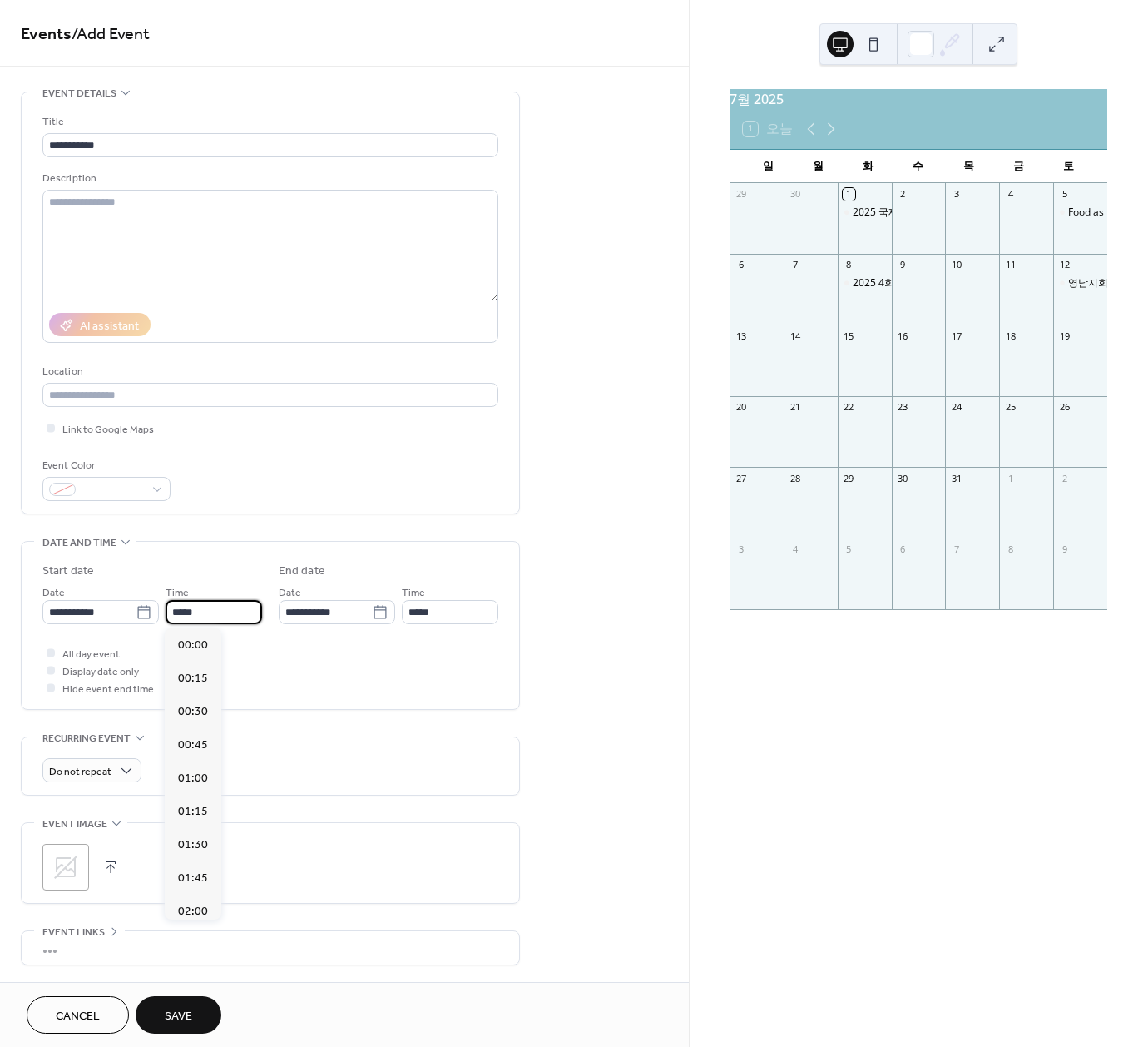 click on "*****" at bounding box center [214, 612] 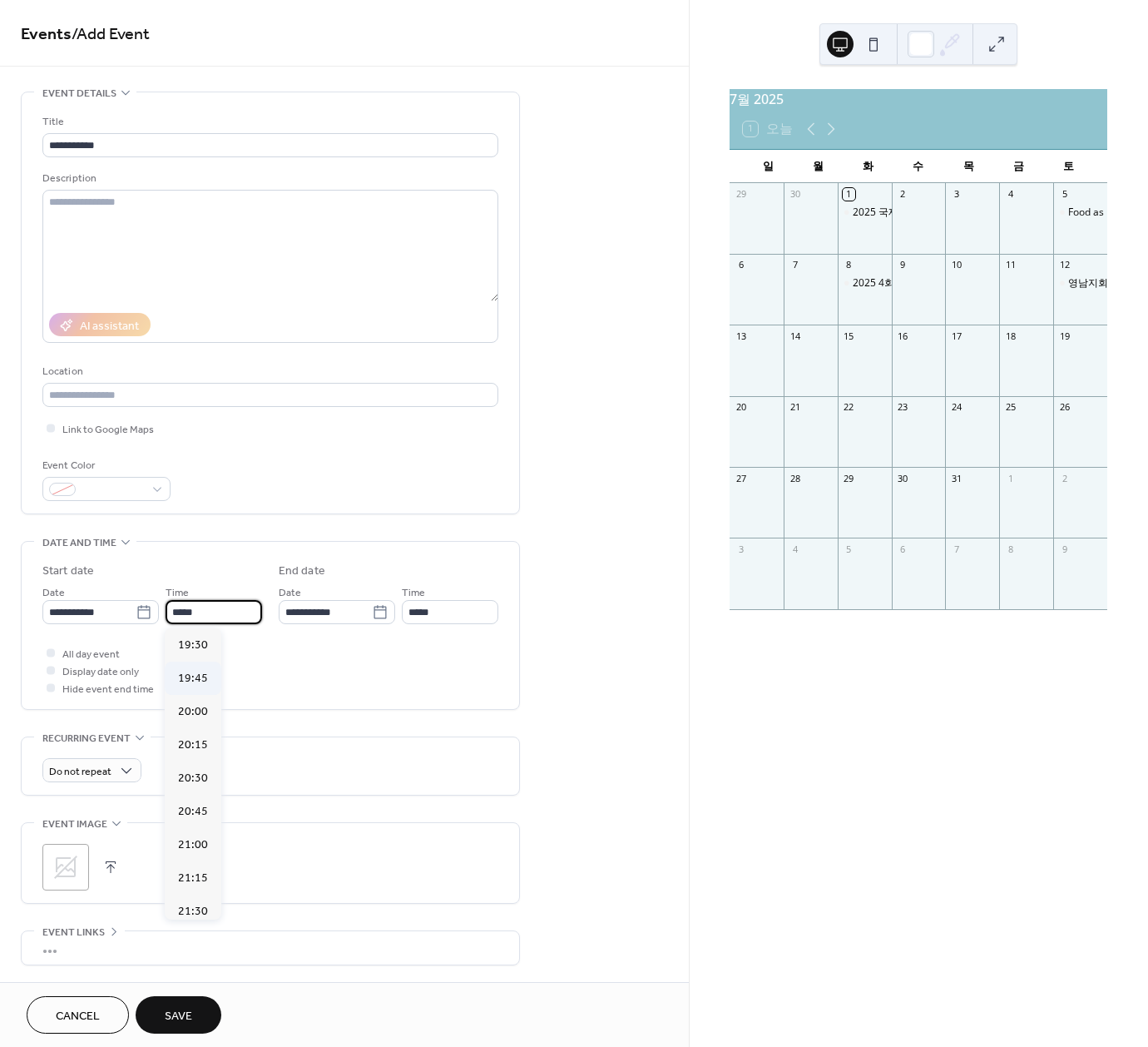 scroll, scrollTop: 2347, scrollLeft: 0, axis: vertical 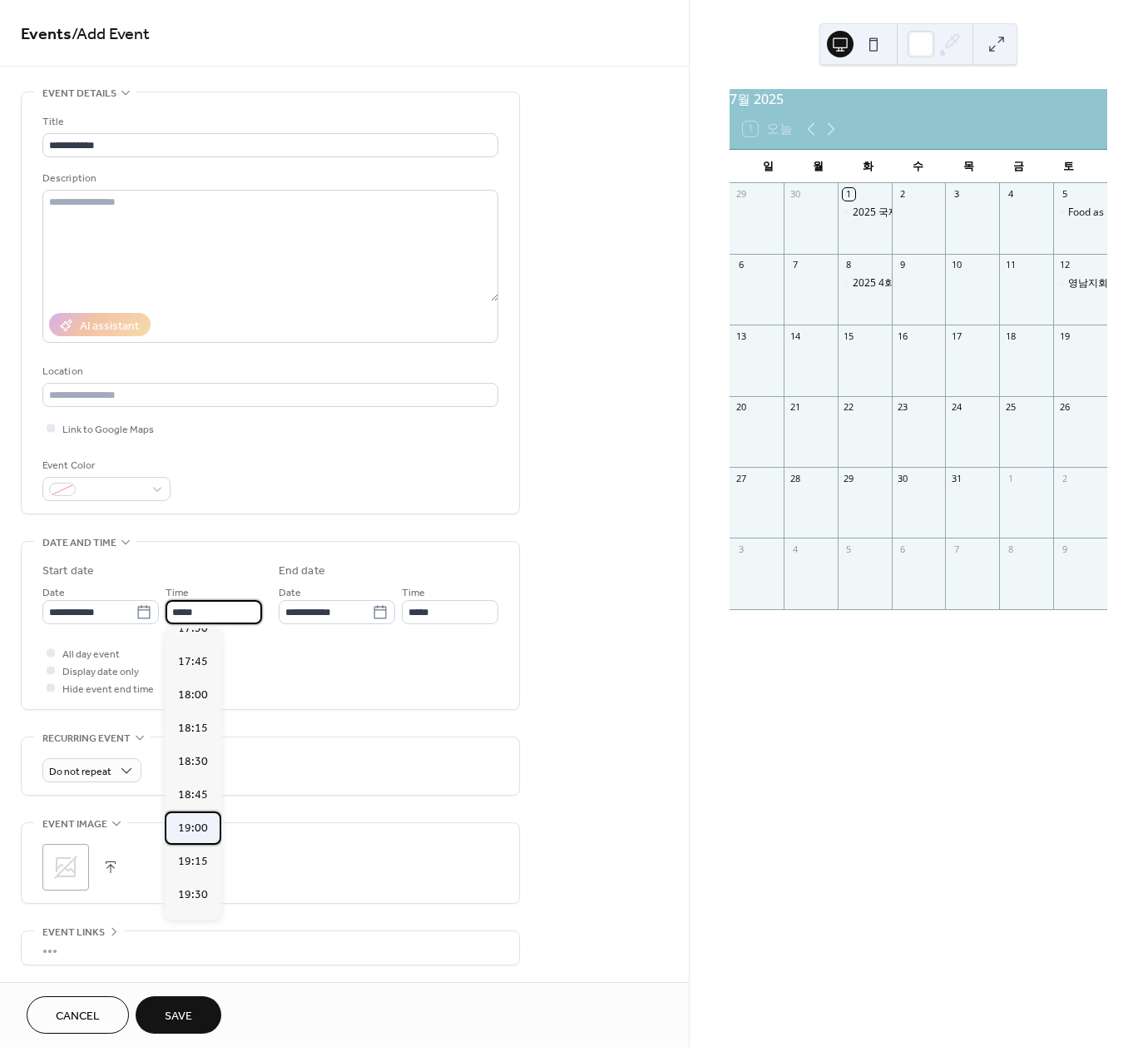 click on "19:00" at bounding box center (193, 828) 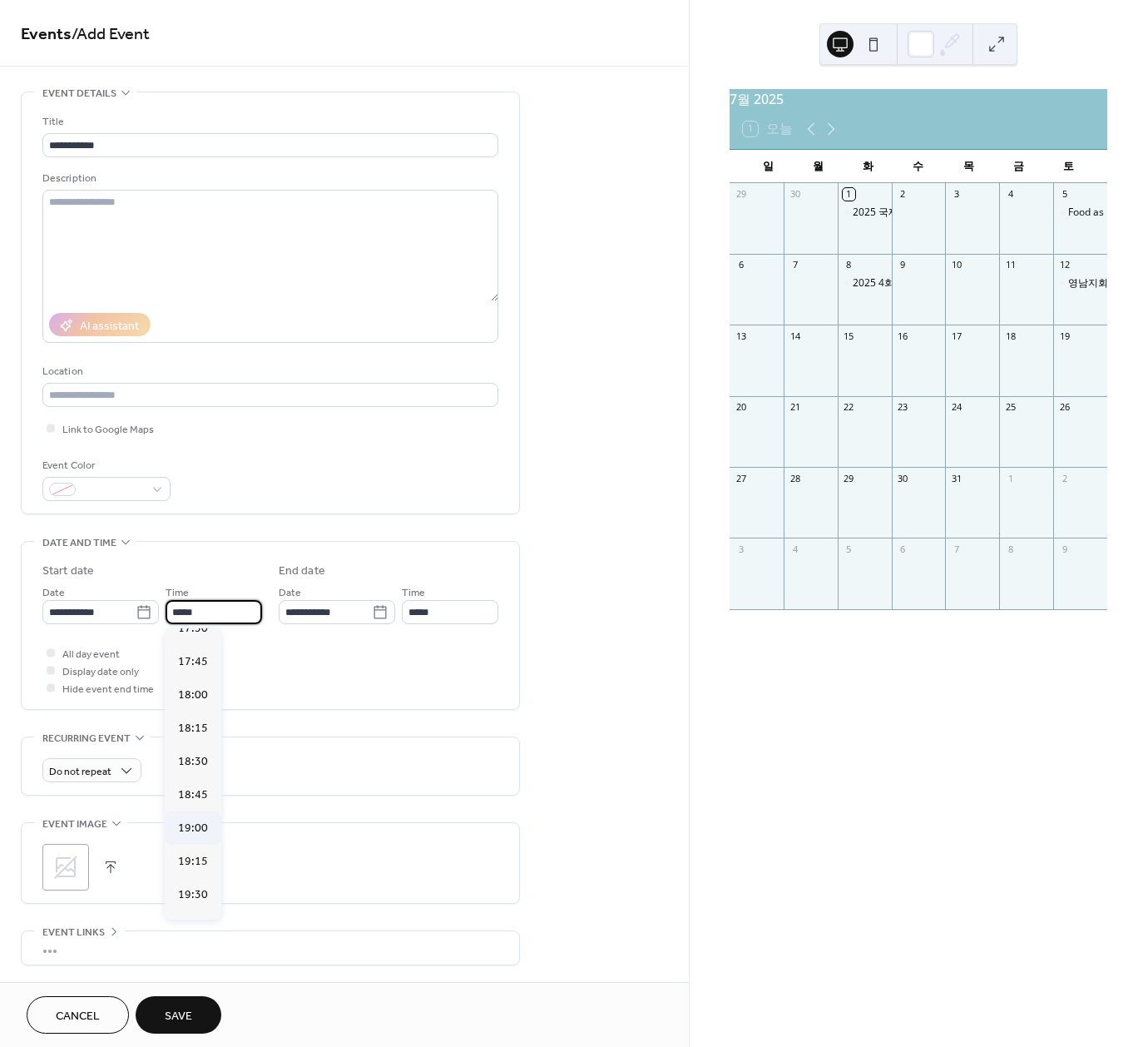 type on "*****" 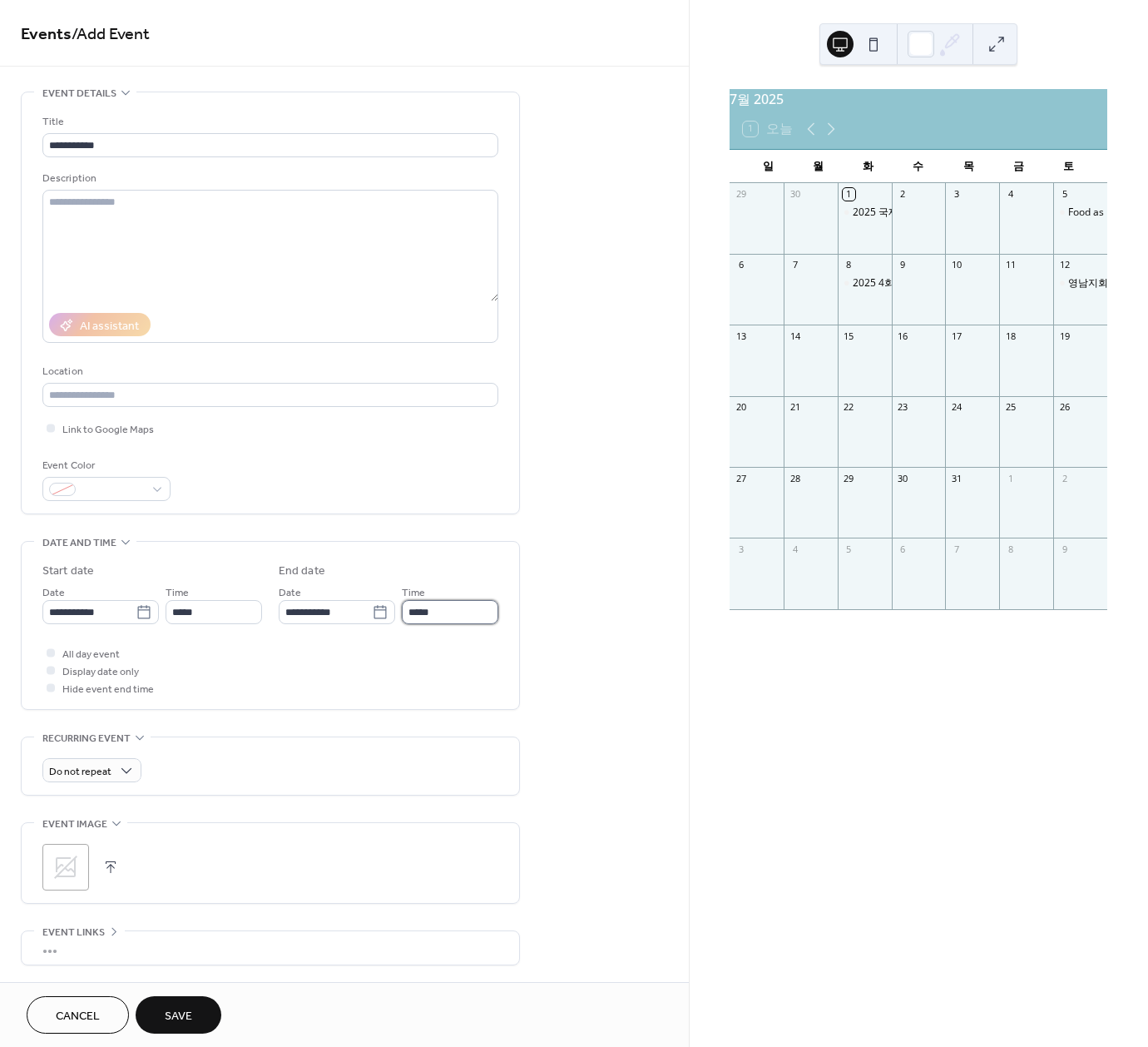 click on "*****" at bounding box center (450, 612) 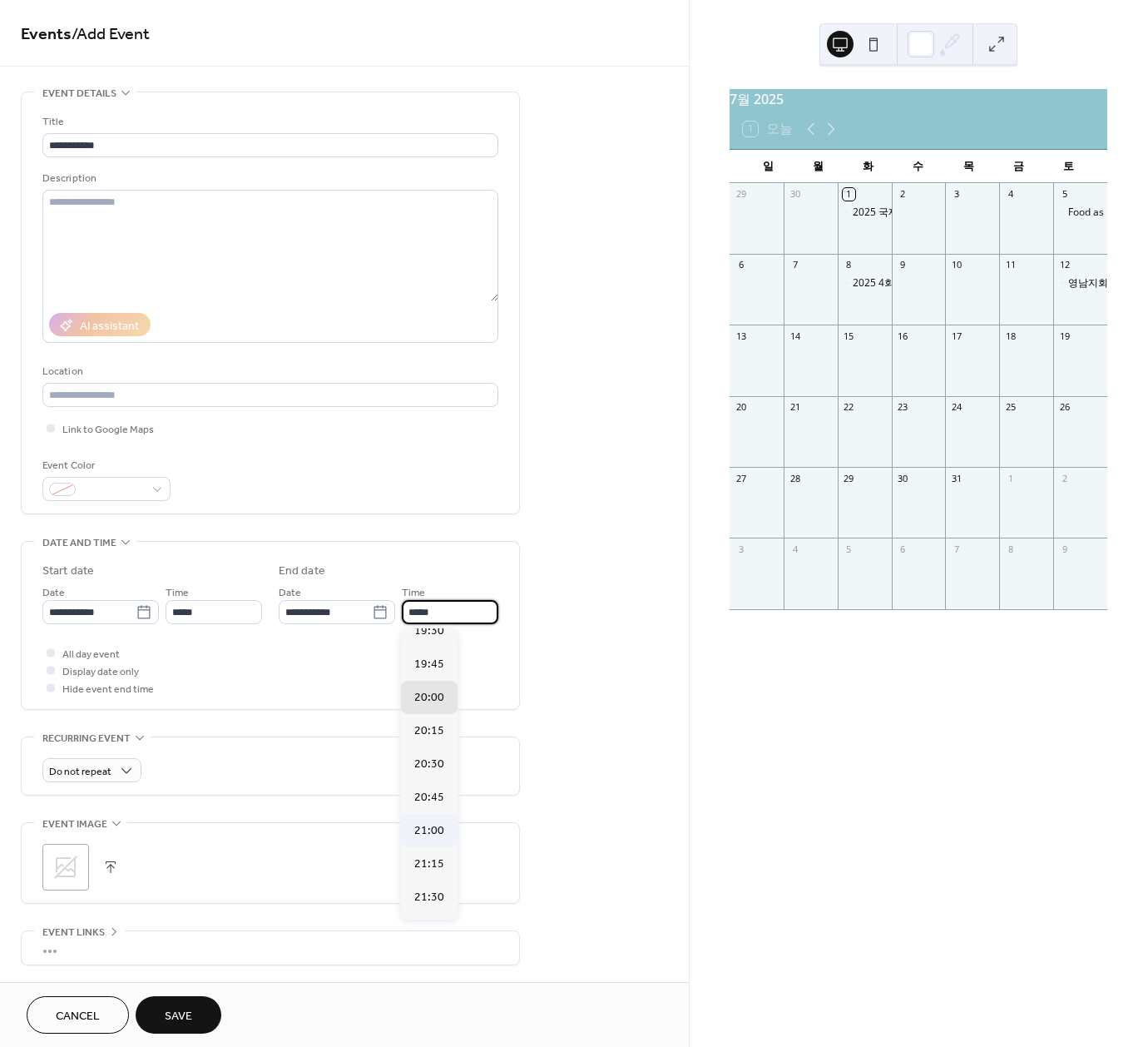 scroll, scrollTop: 125, scrollLeft: 0, axis: vertical 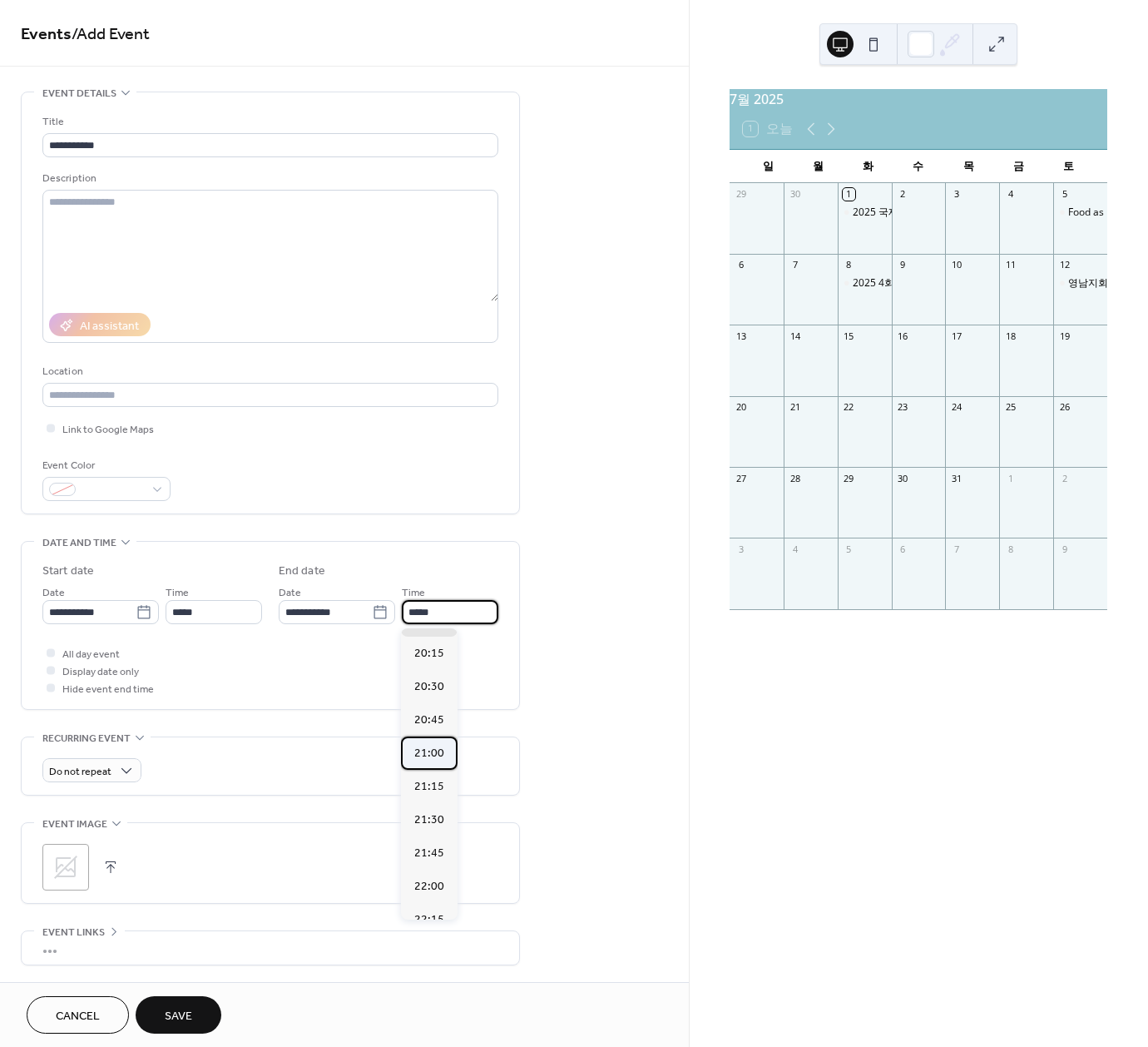 click on "21:00" at bounding box center (429, 753) 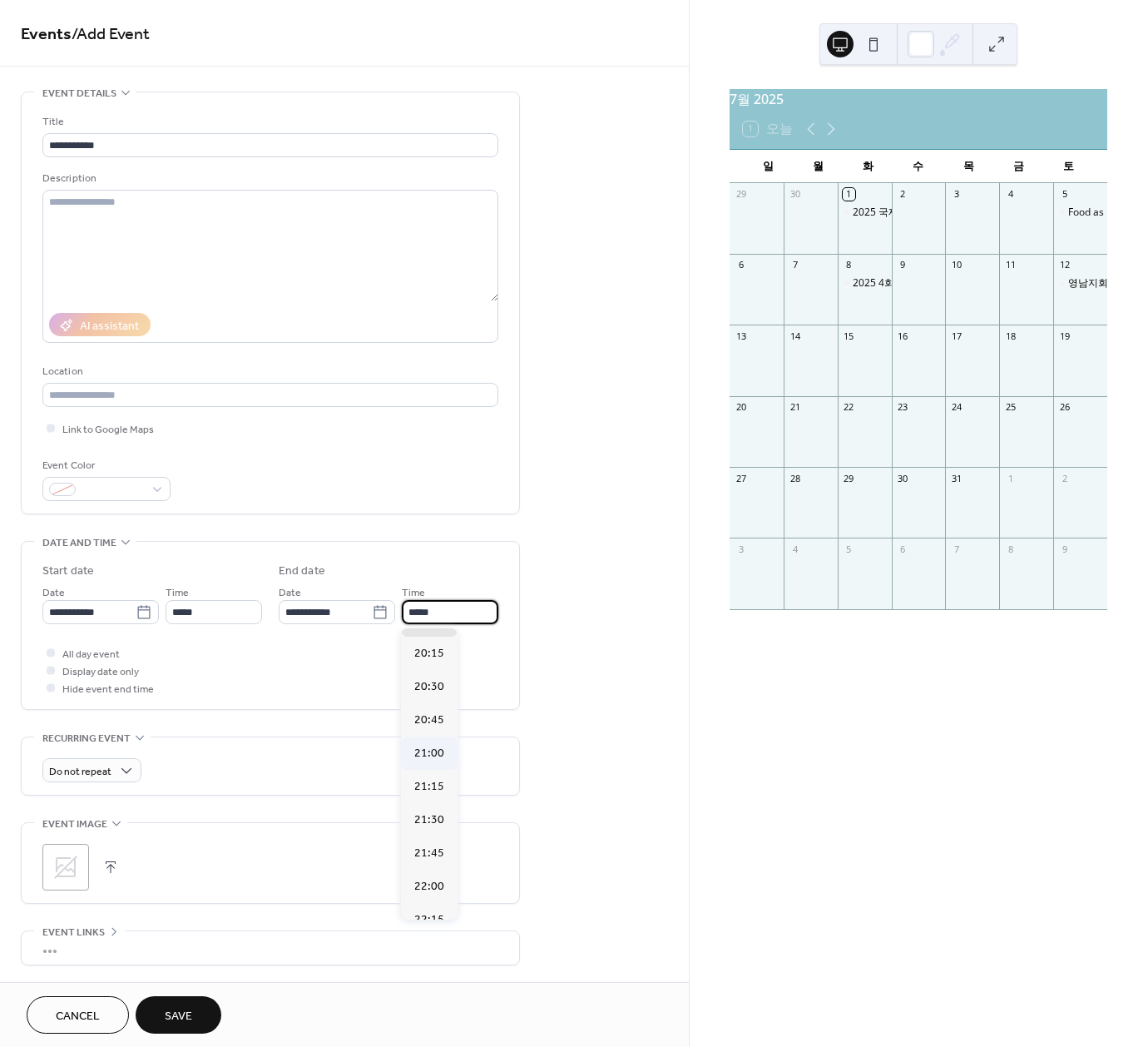 type on "*****" 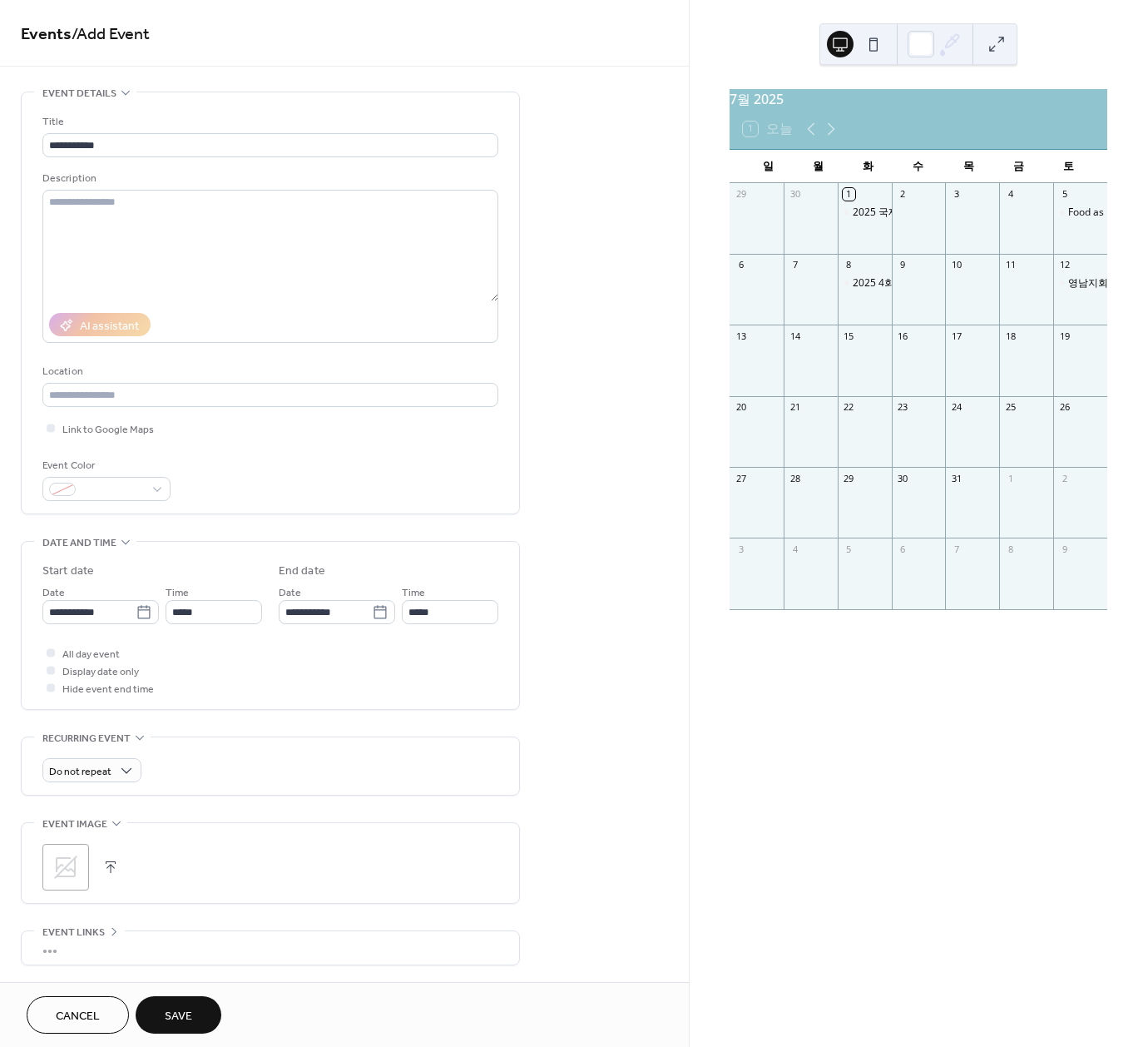 click on "Save" at bounding box center (178, 1016) 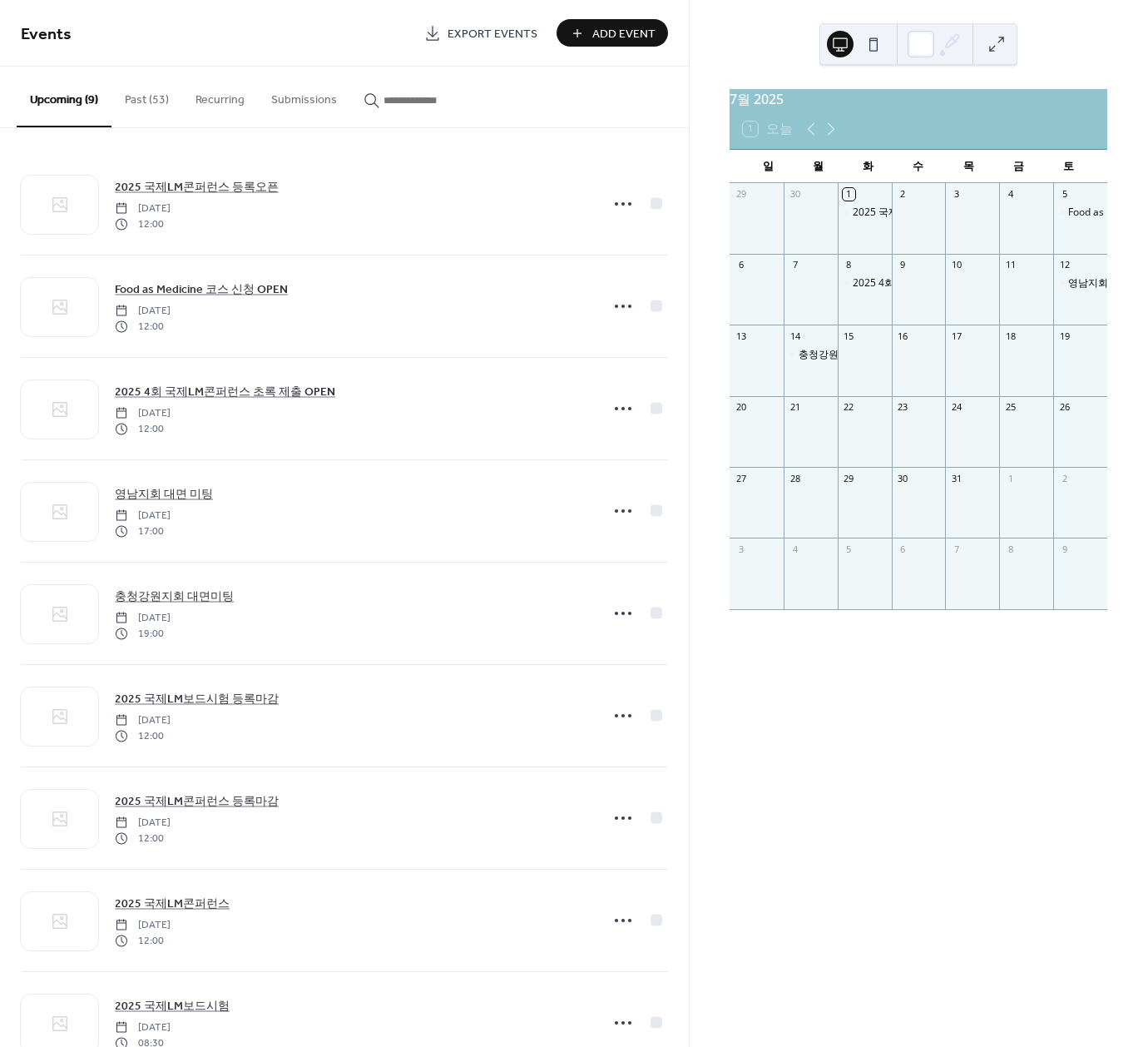 click on "Add Event" at bounding box center (624, 34) 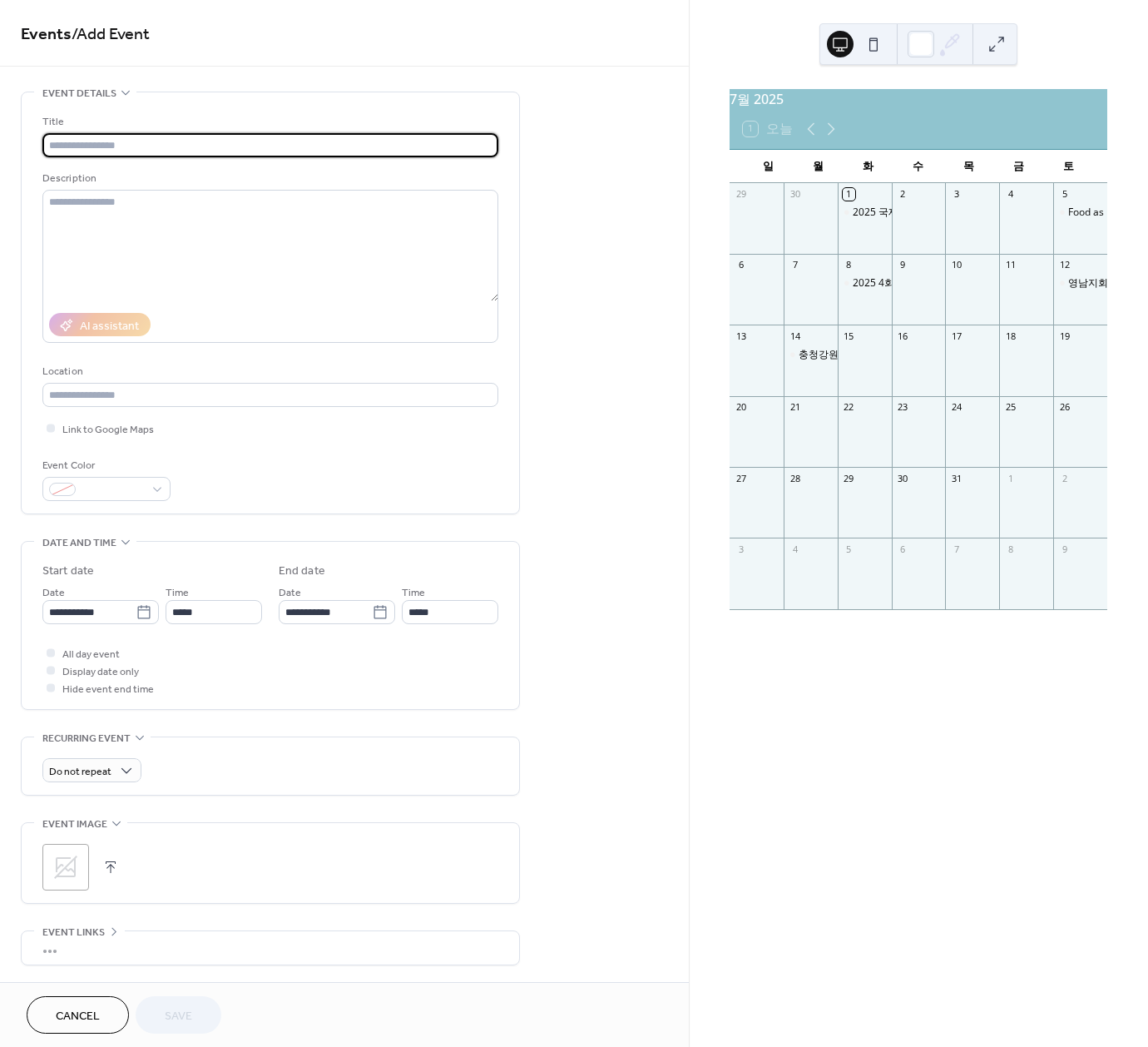 click at bounding box center (270, 145) 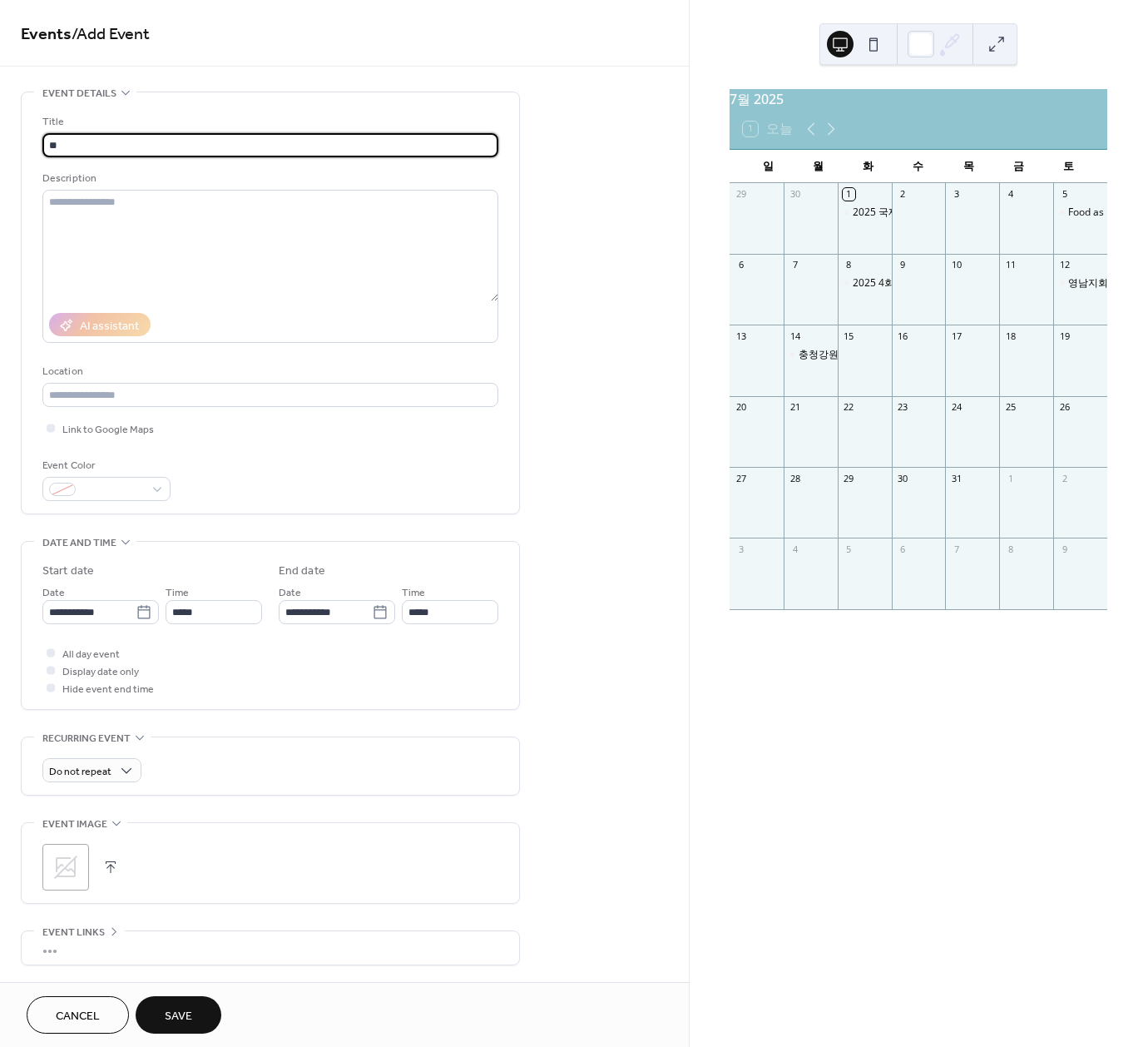 type on "*" 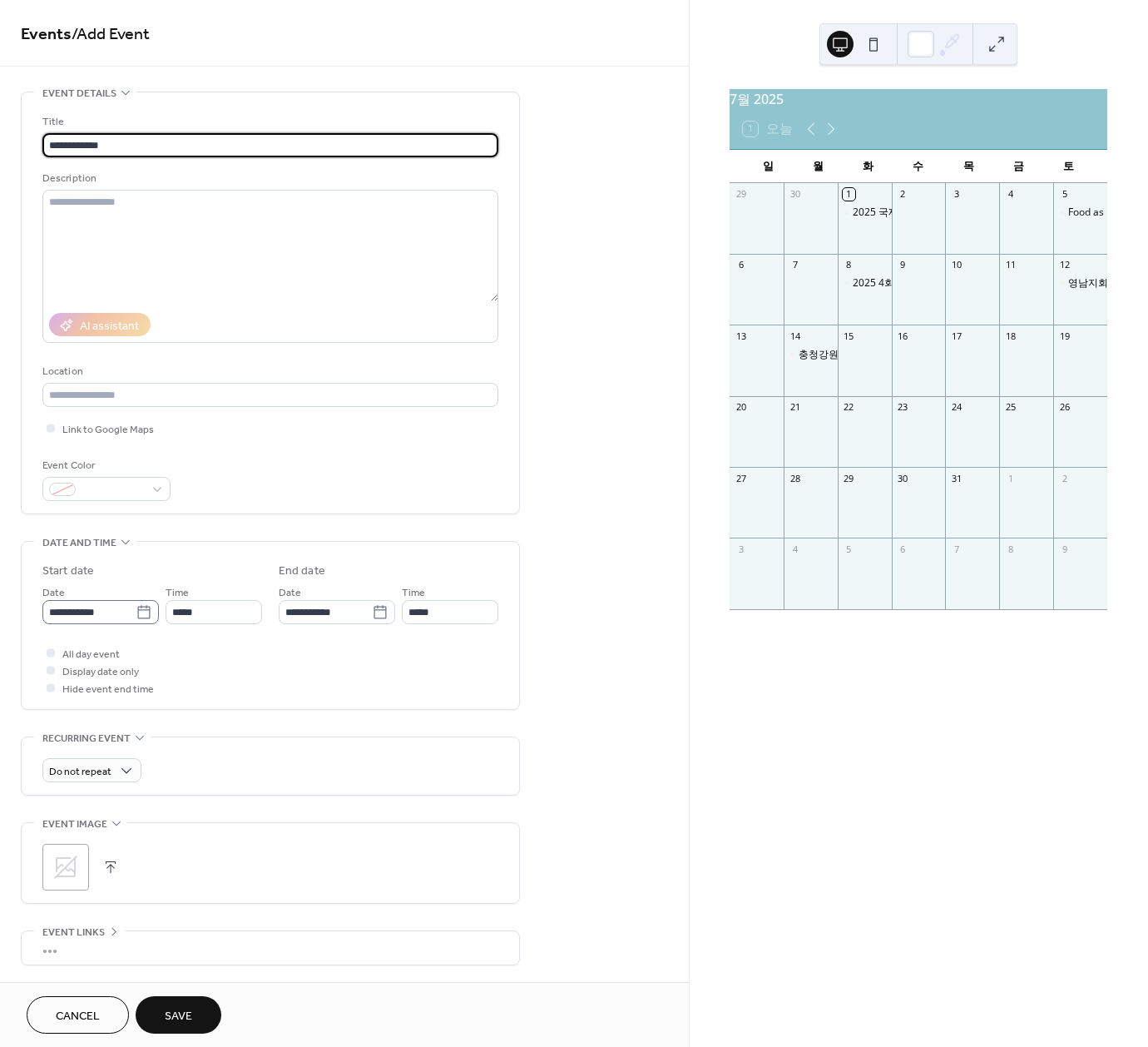 type on "**********" 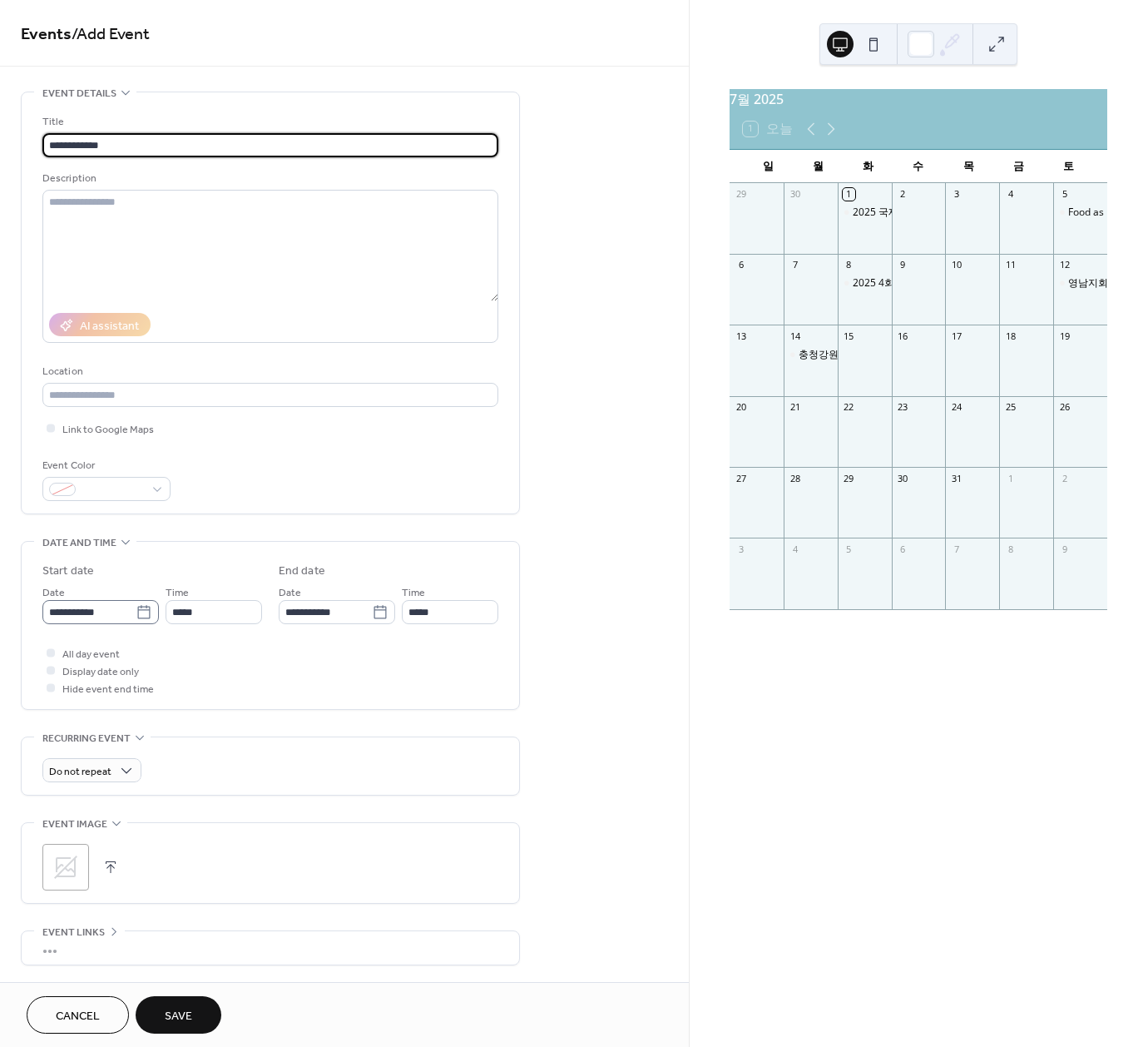 click 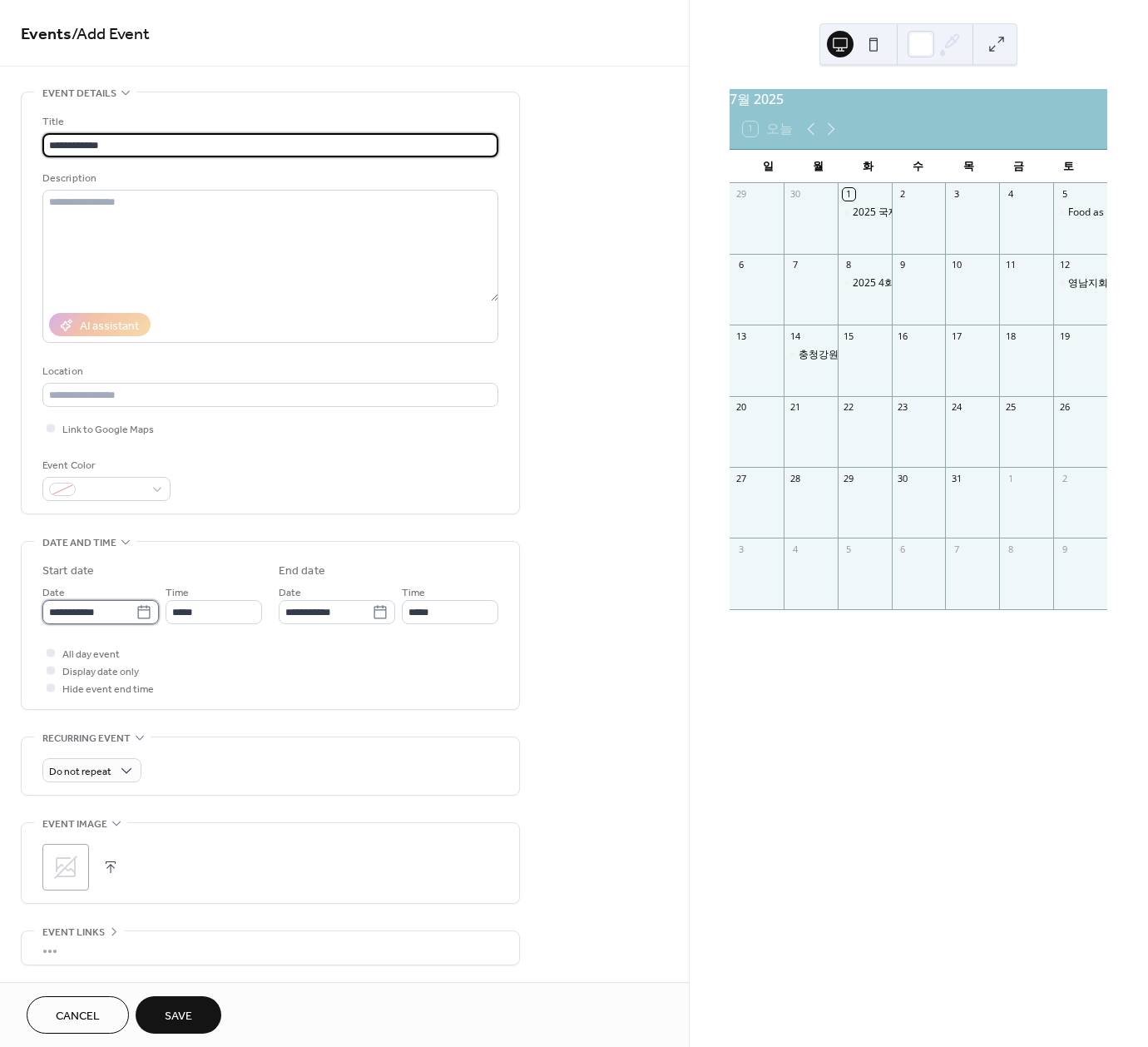 click on "**********" at bounding box center (89, 612) 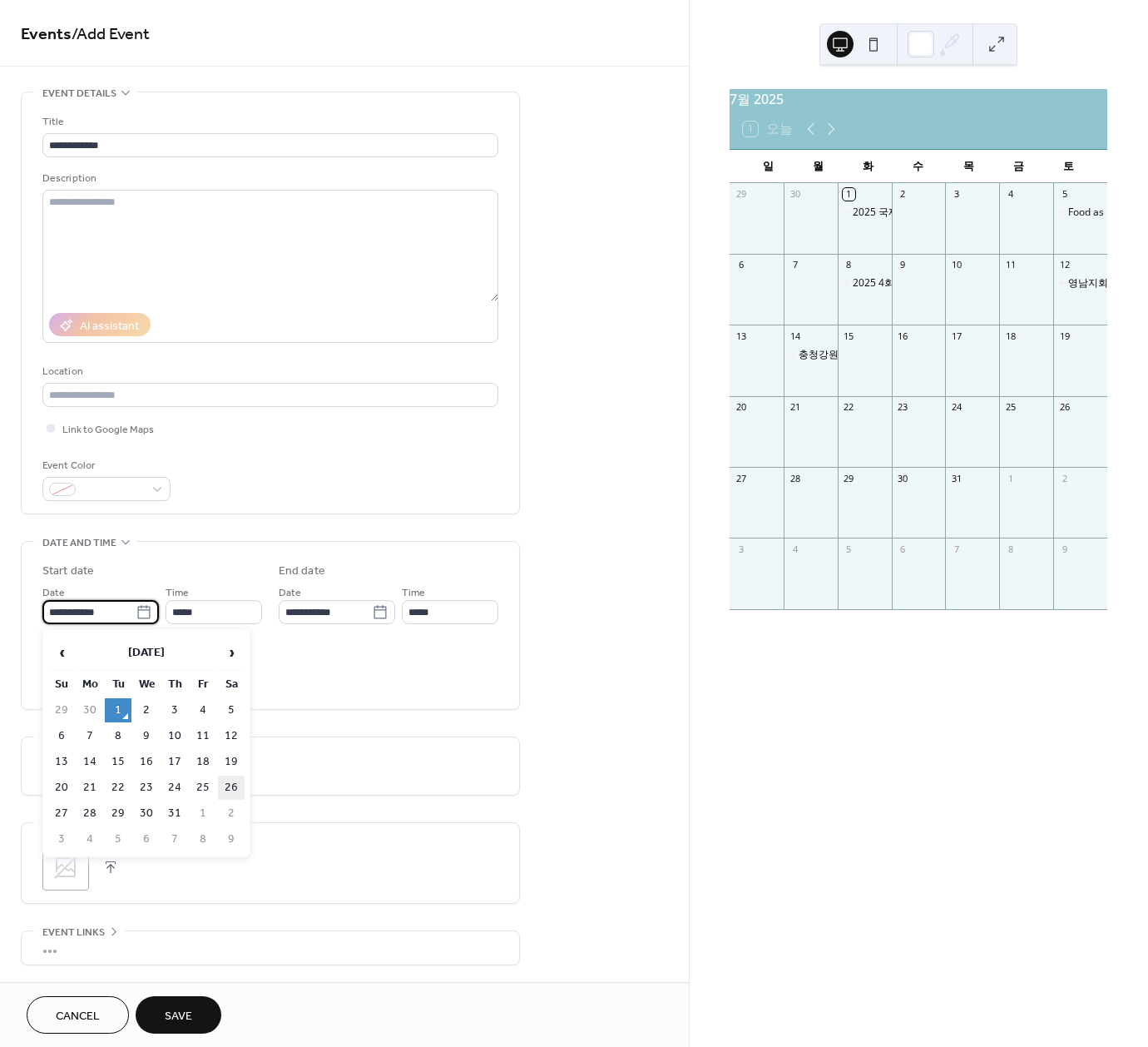 click on "26" at bounding box center [231, 787] 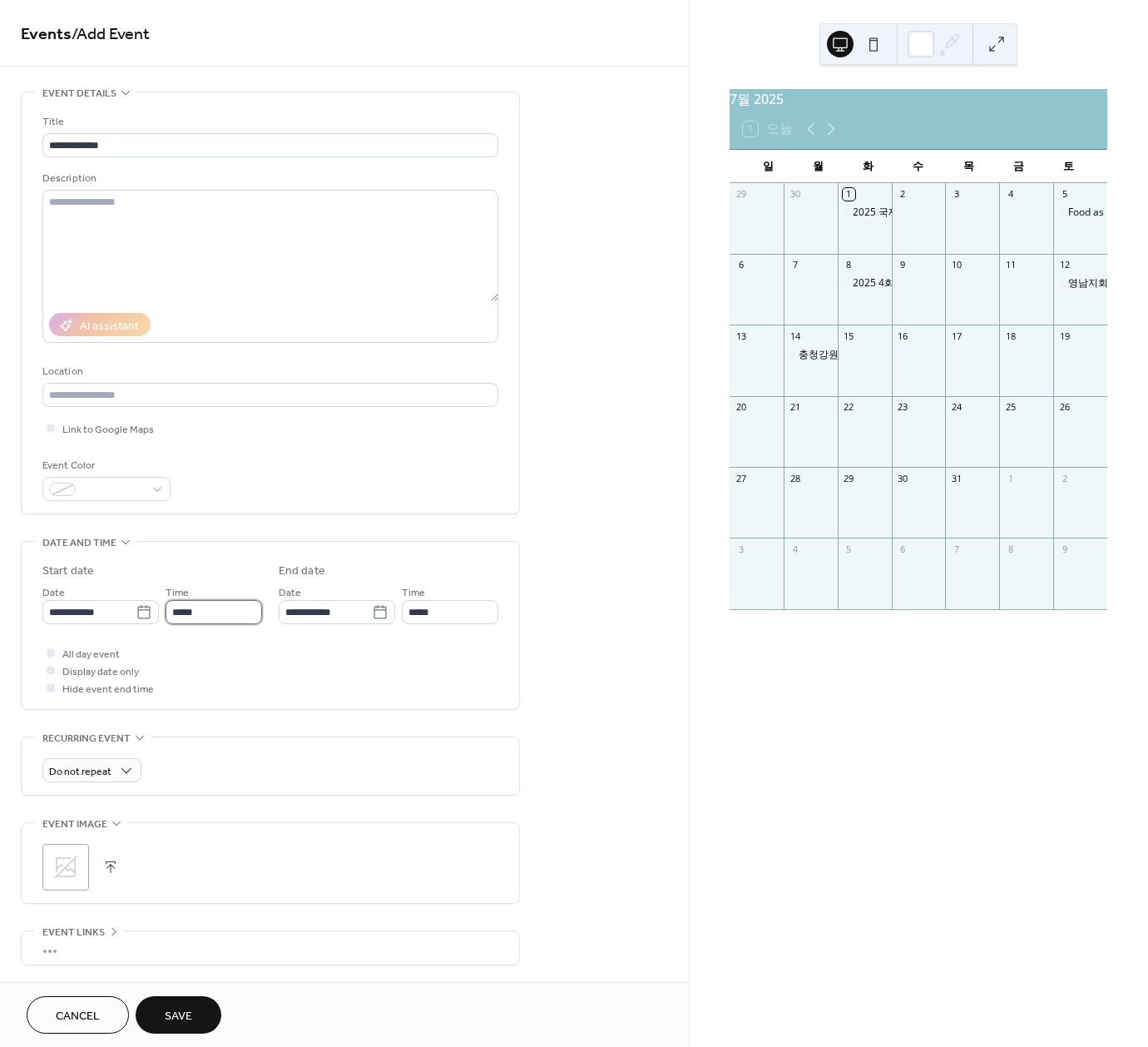 click on "*****" at bounding box center [214, 612] 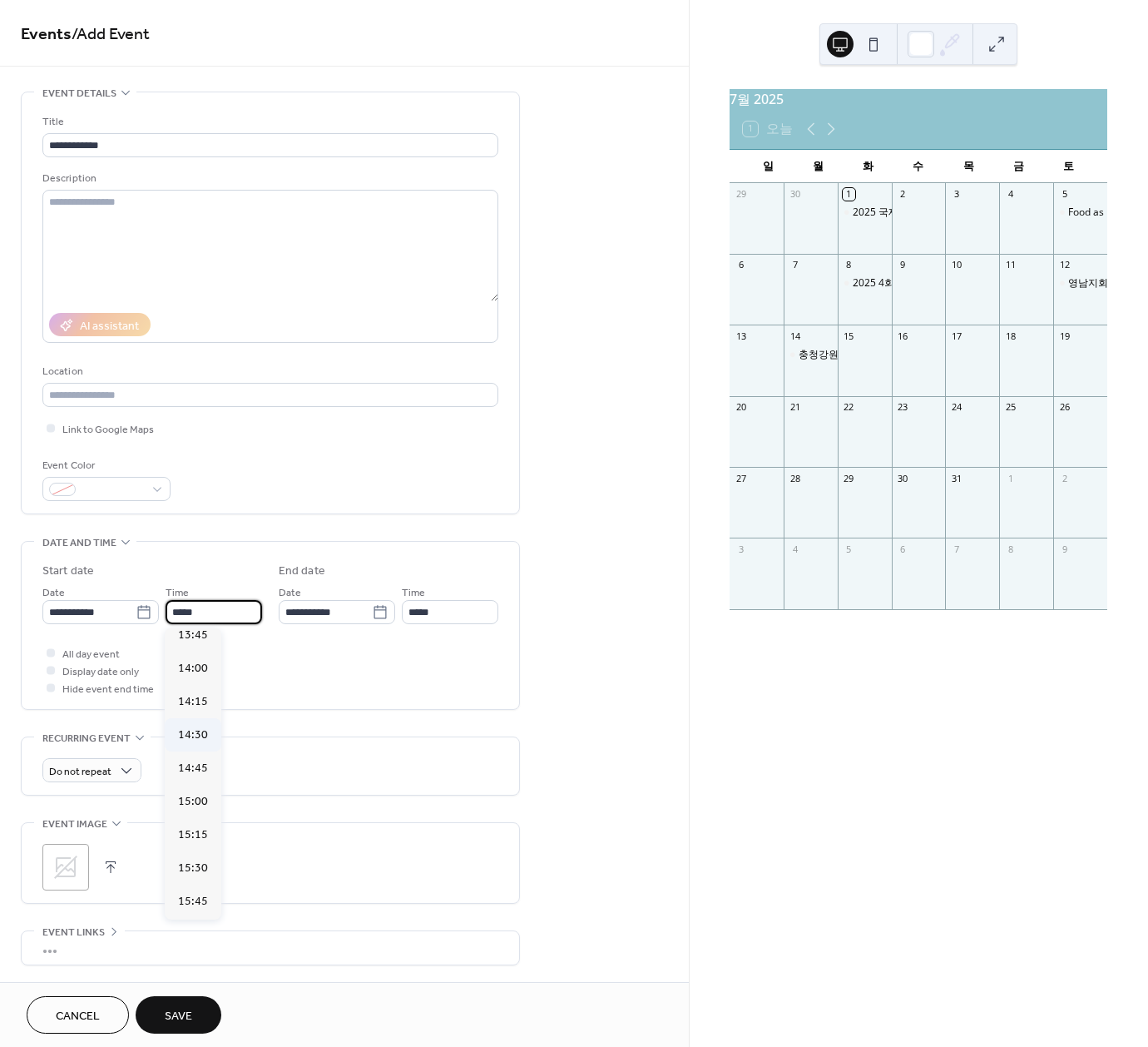 scroll, scrollTop: 1848, scrollLeft: 0, axis: vertical 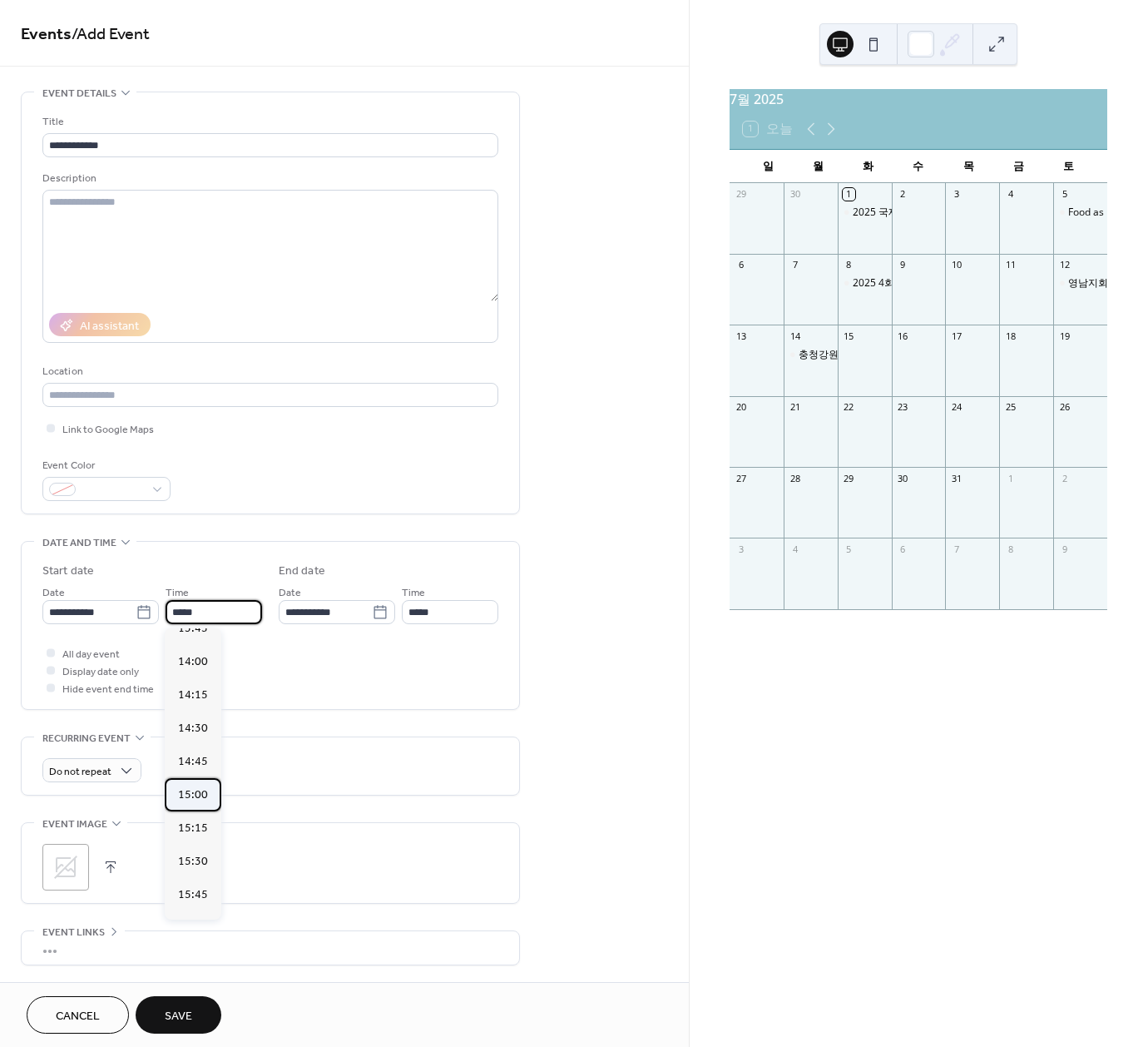 click on "15:00" at bounding box center (193, 795) 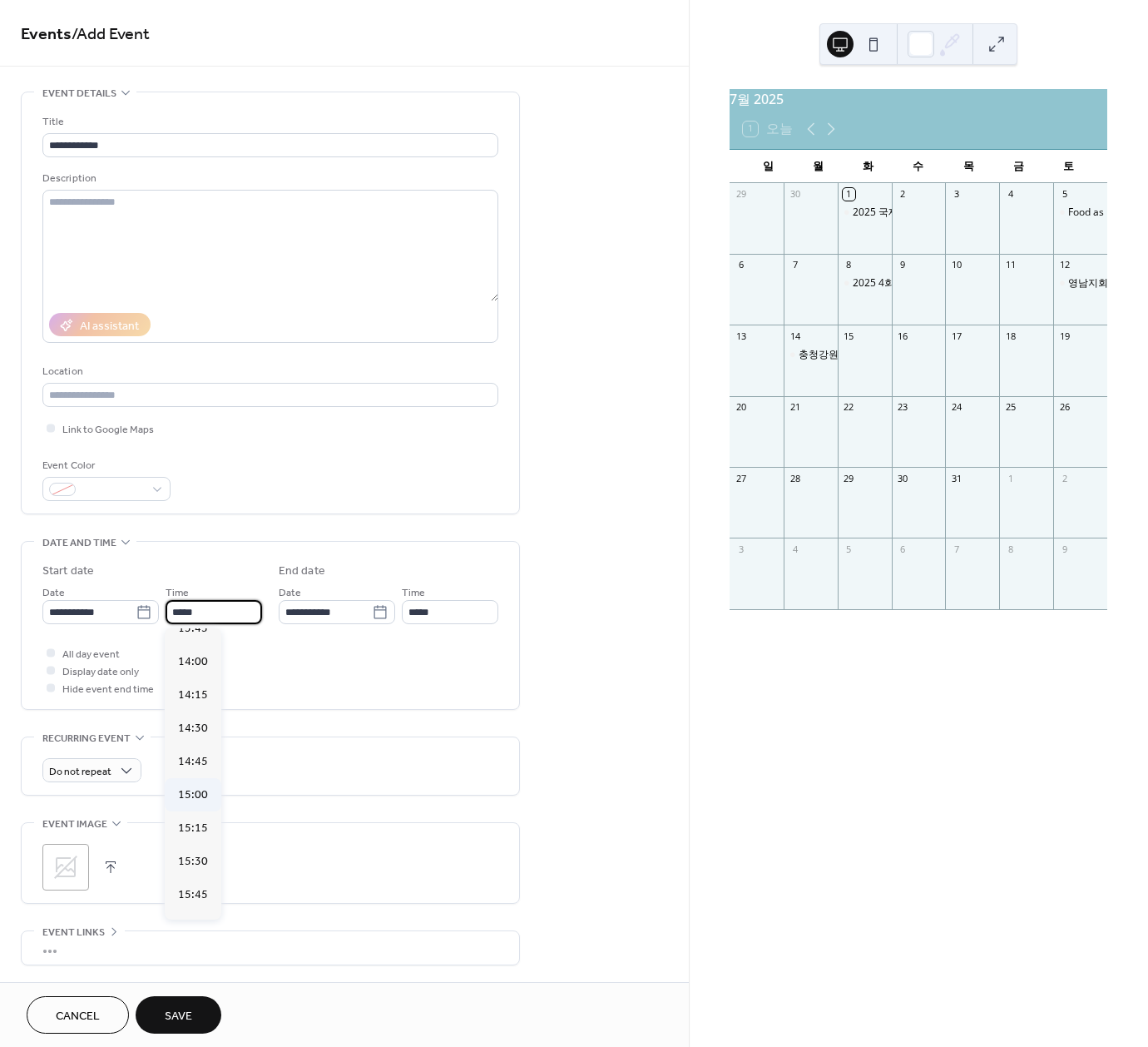 type on "*****" 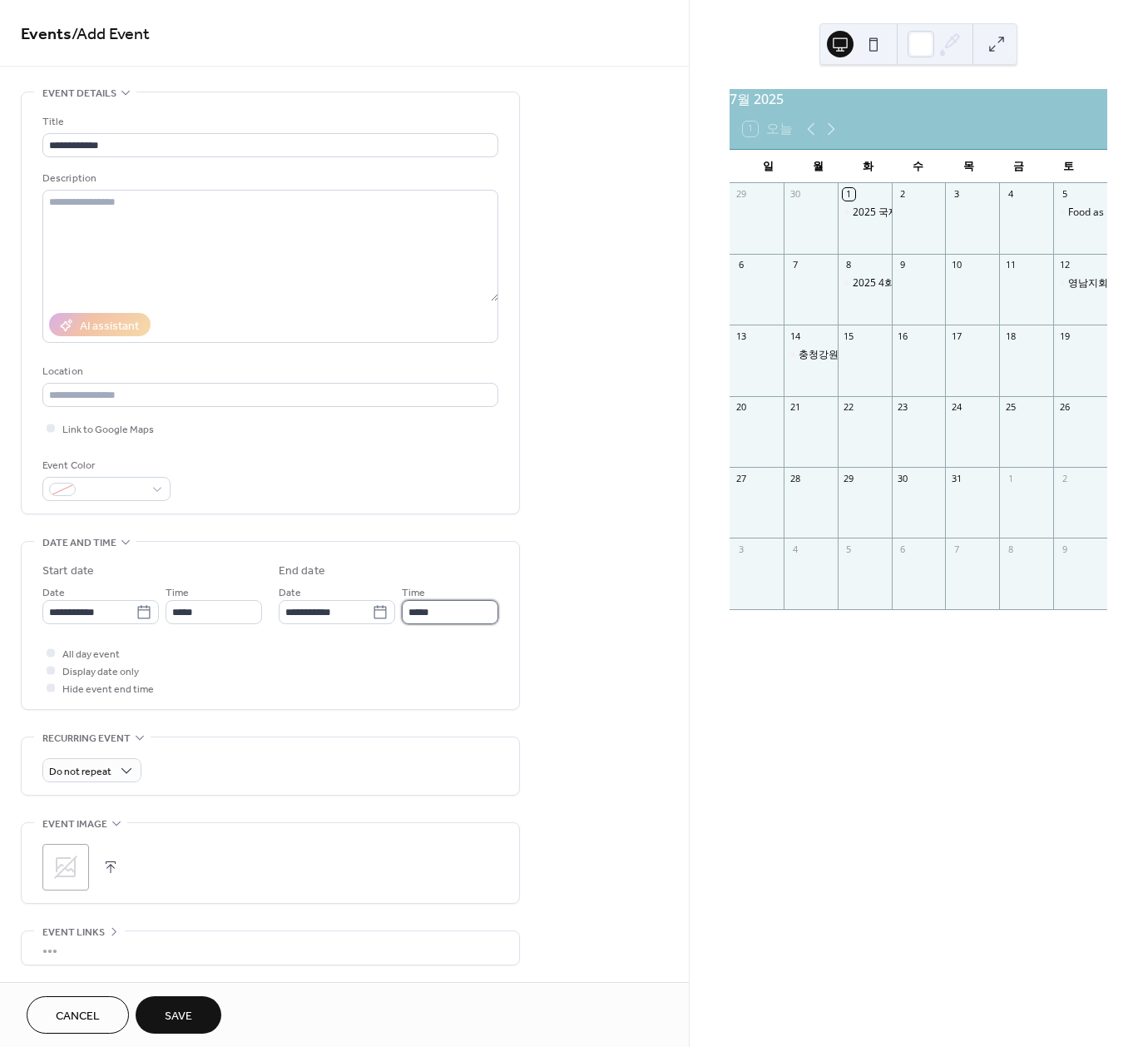 click on "*****" at bounding box center (450, 612) 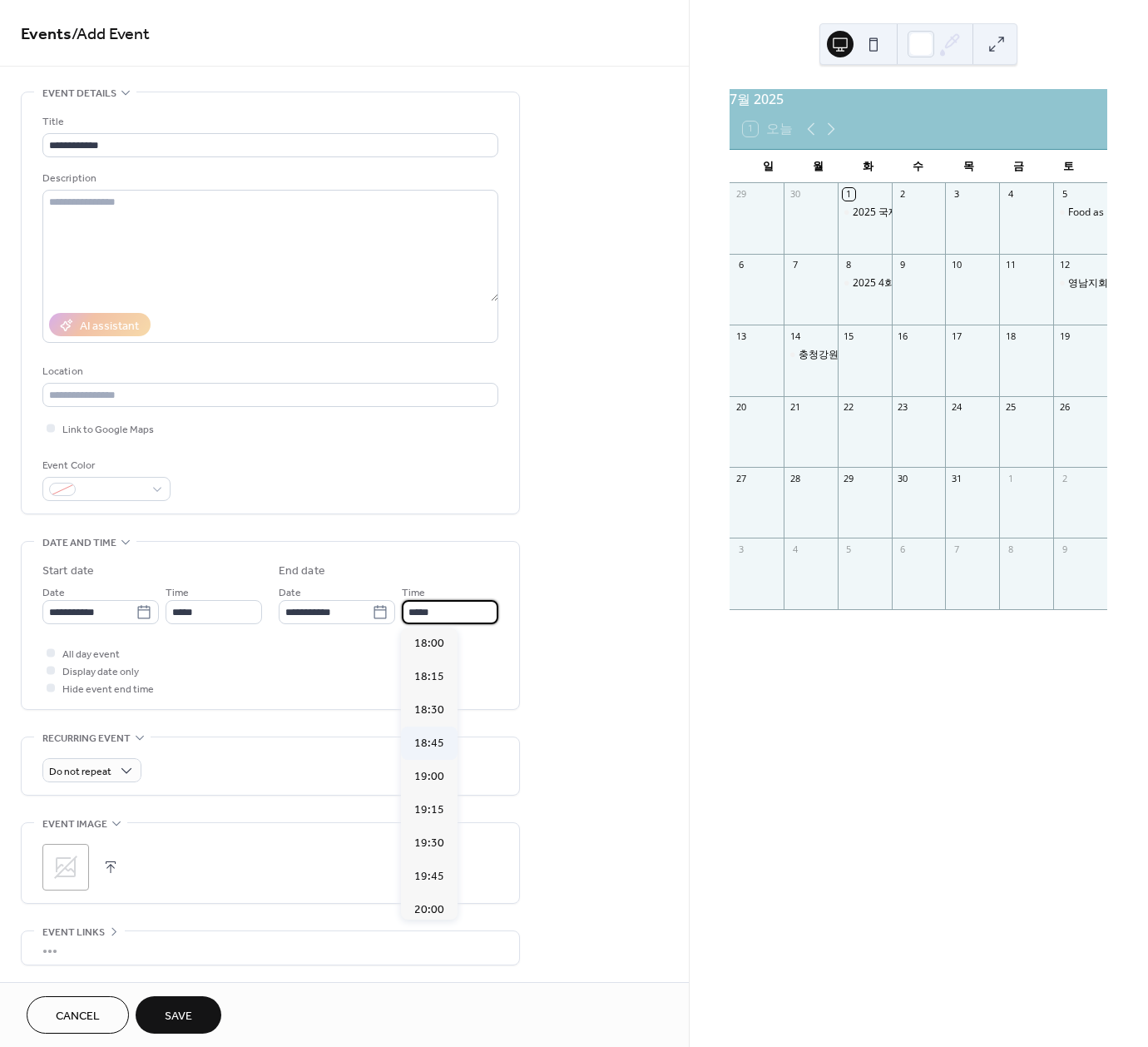 scroll, scrollTop: 375, scrollLeft: 0, axis: vertical 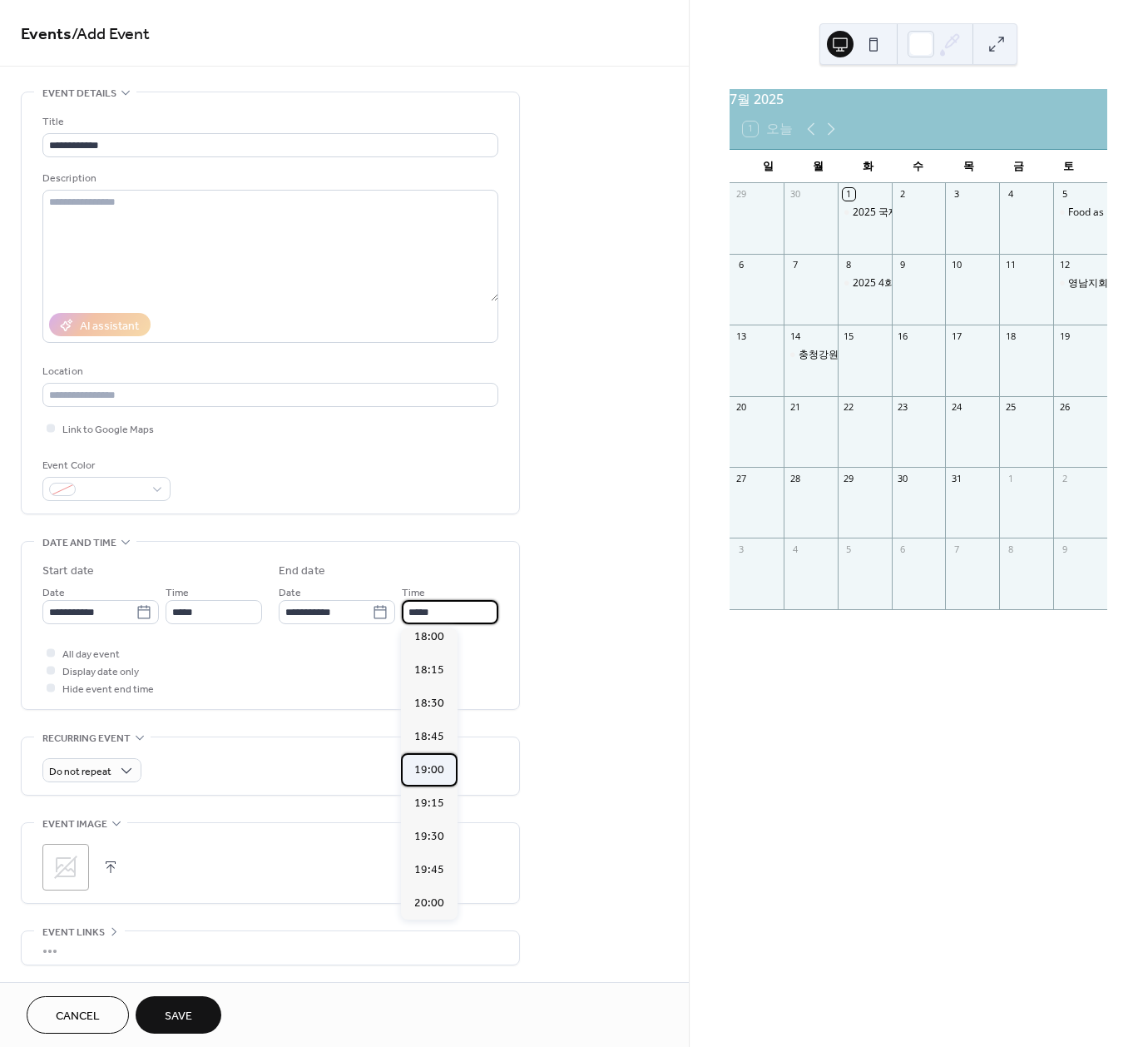 click on "19:00" at bounding box center (429, 770) 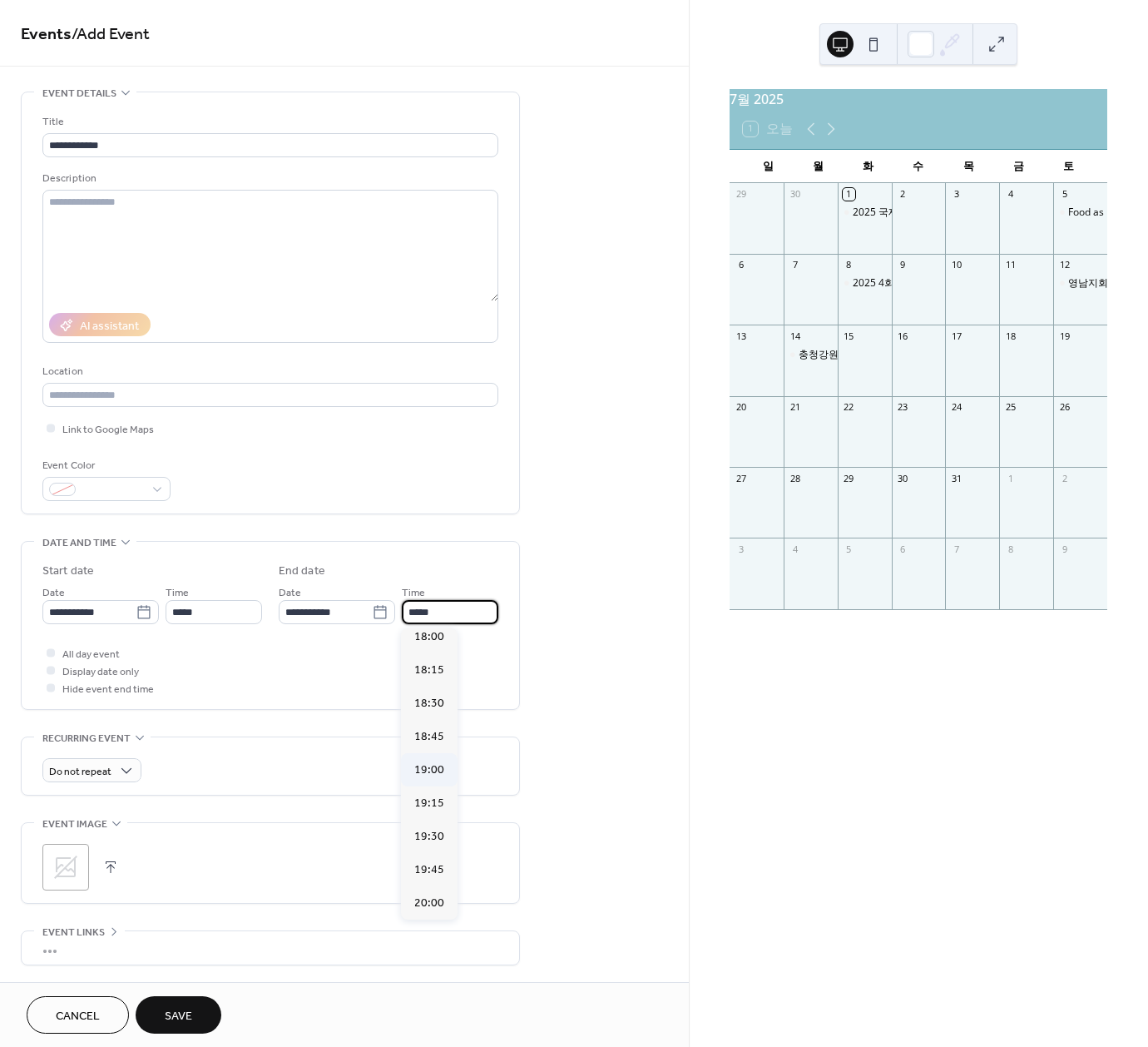 type on "*****" 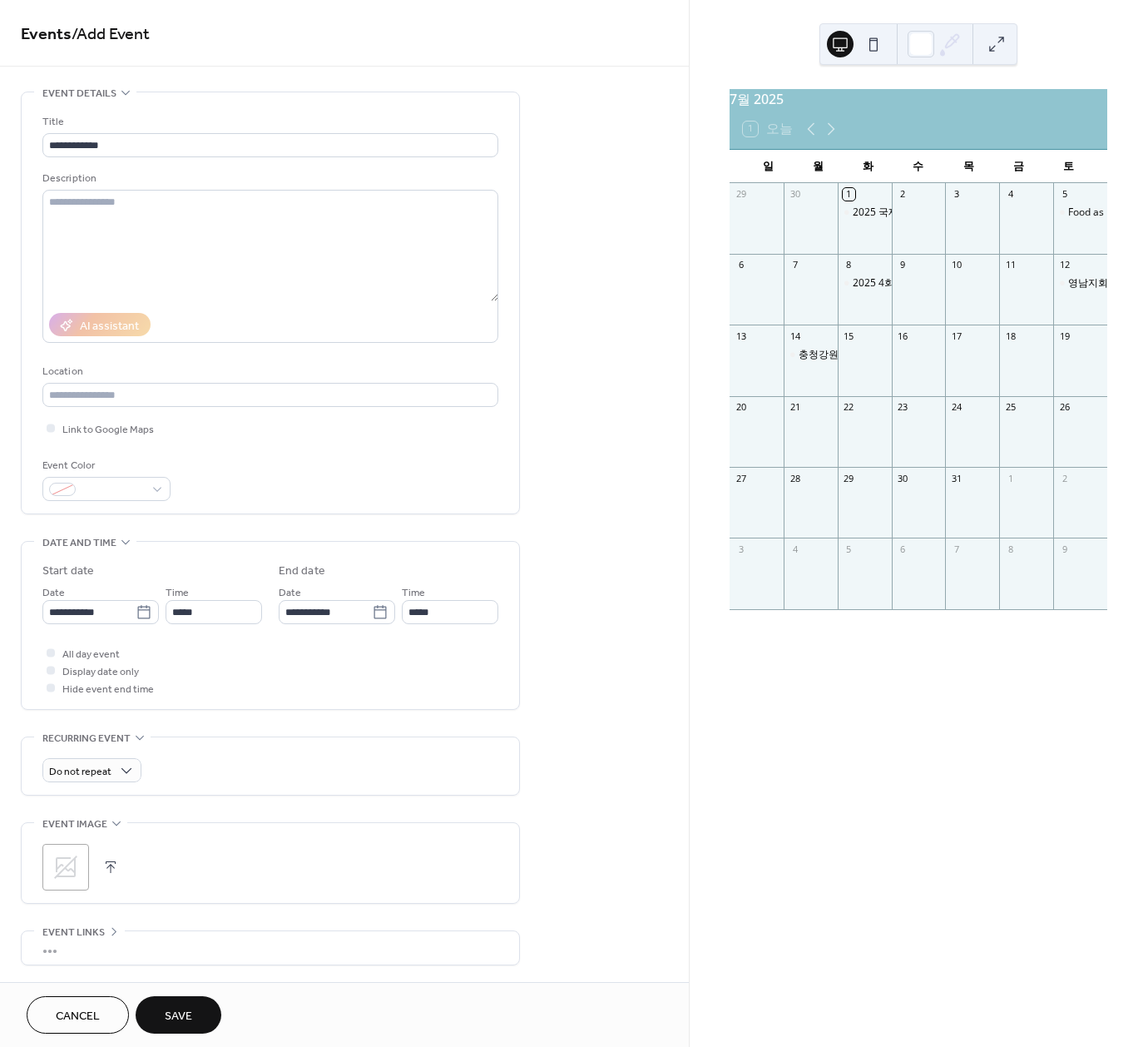 click on "Save" at bounding box center [178, 1016] 